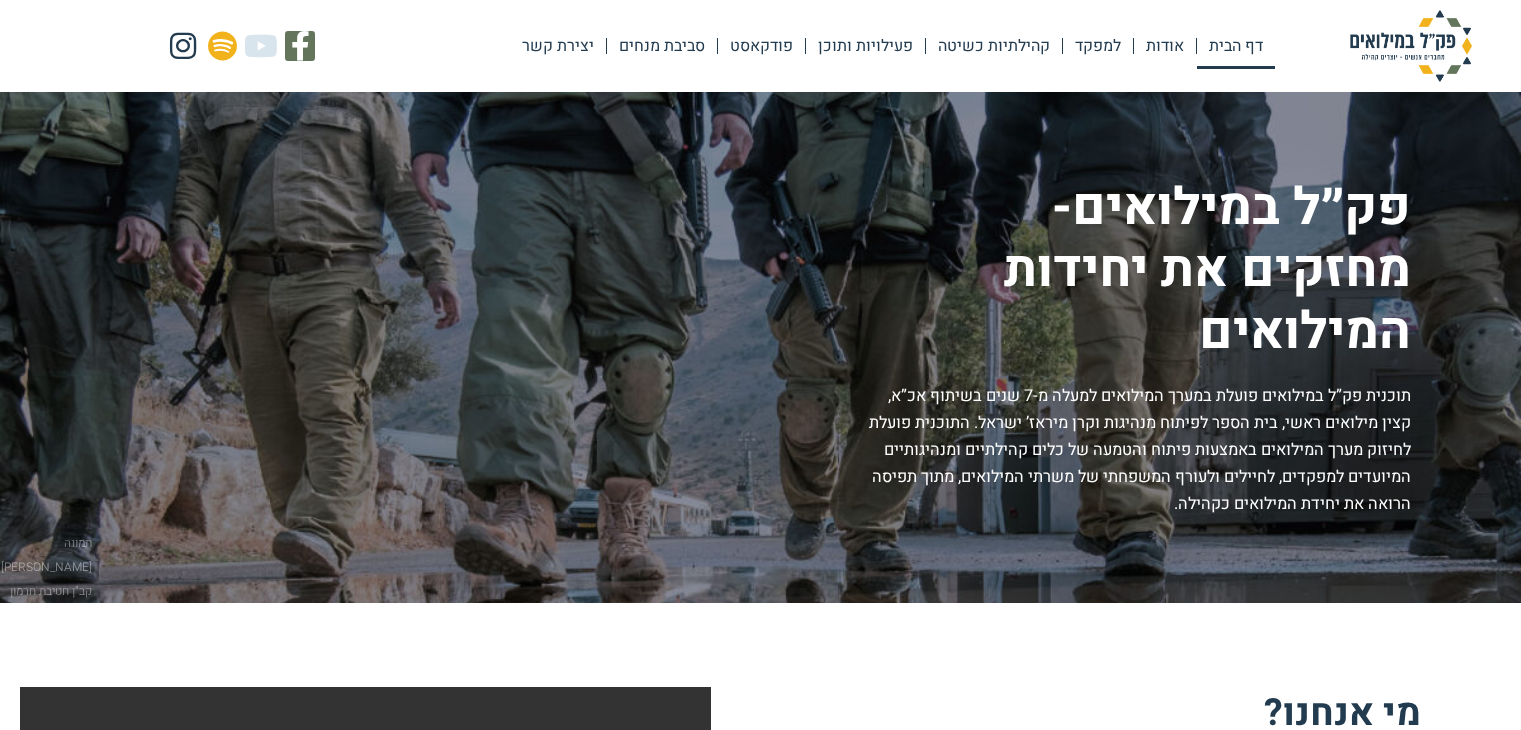 scroll, scrollTop: 0, scrollLeft: 0, axis: both 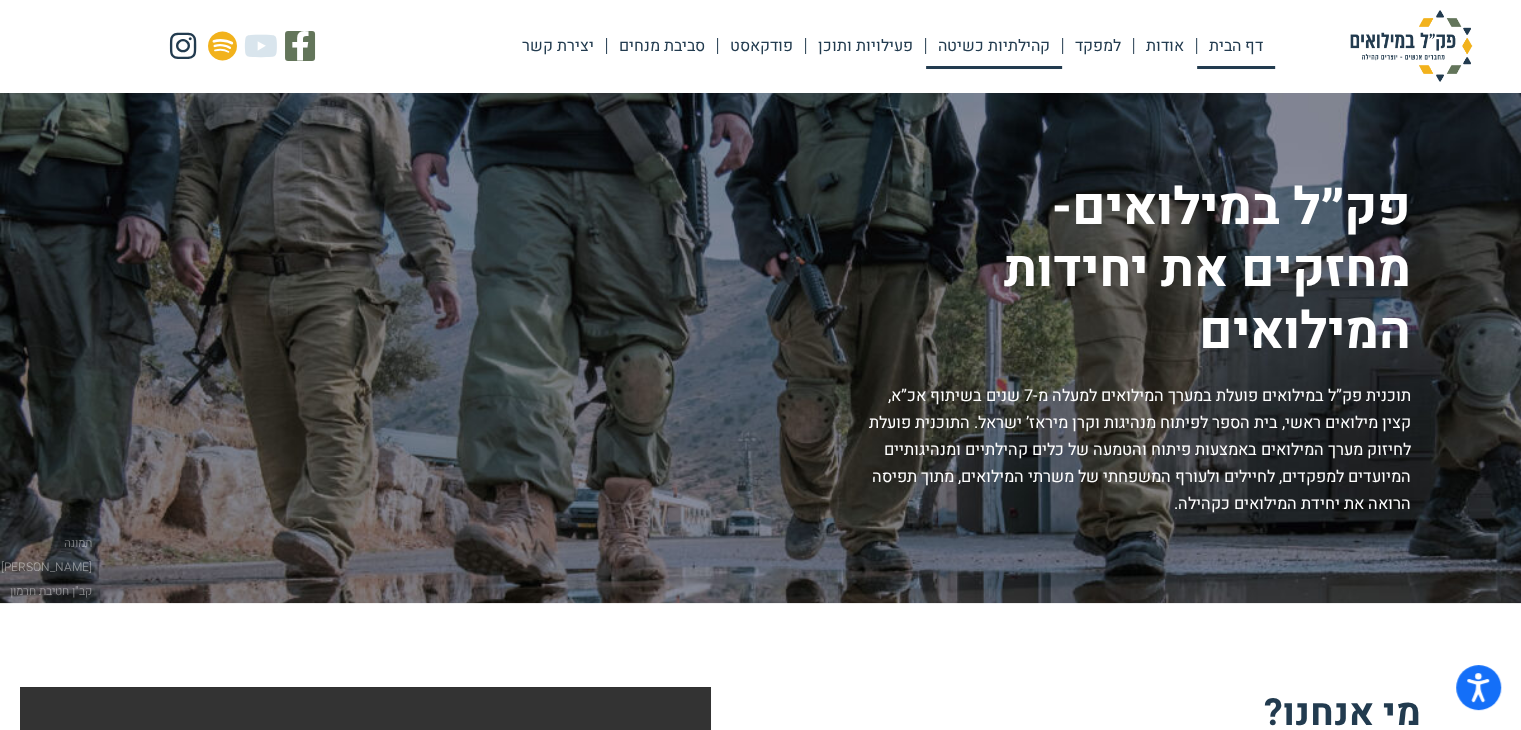 click on "קהילתיות כשיטה" 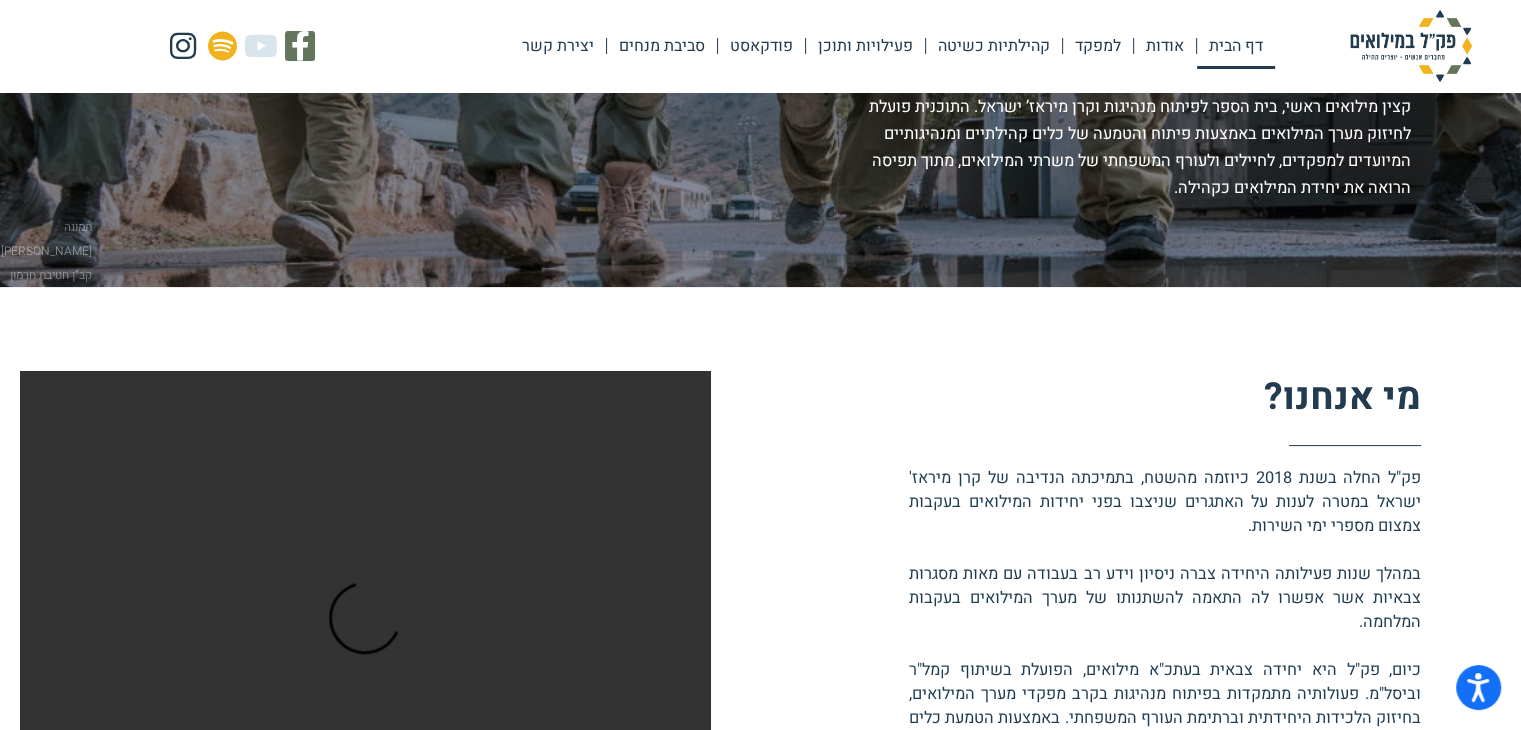 scroll, scrollTop: 500, scrollLeft: 0, axis: vertical 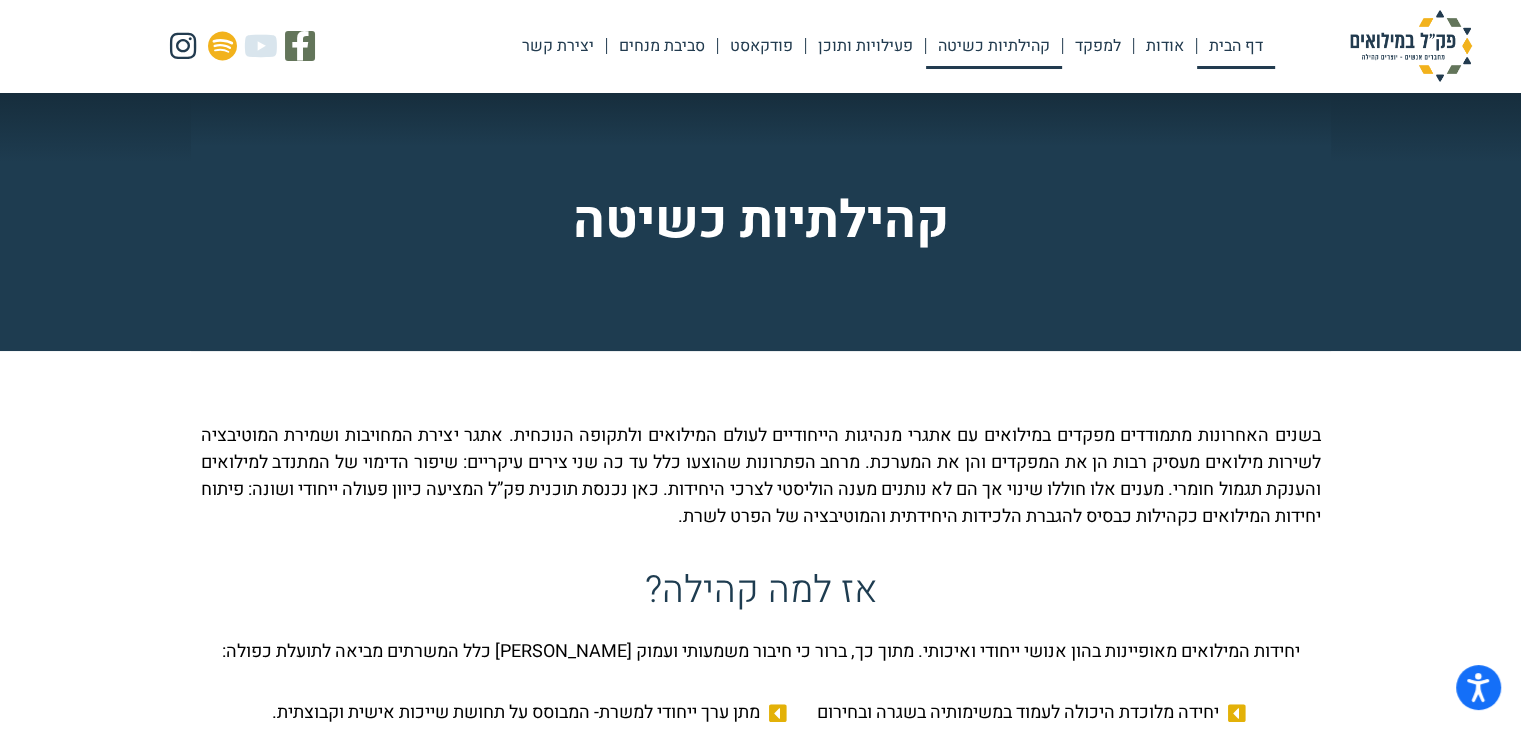 click on "דף הבית" 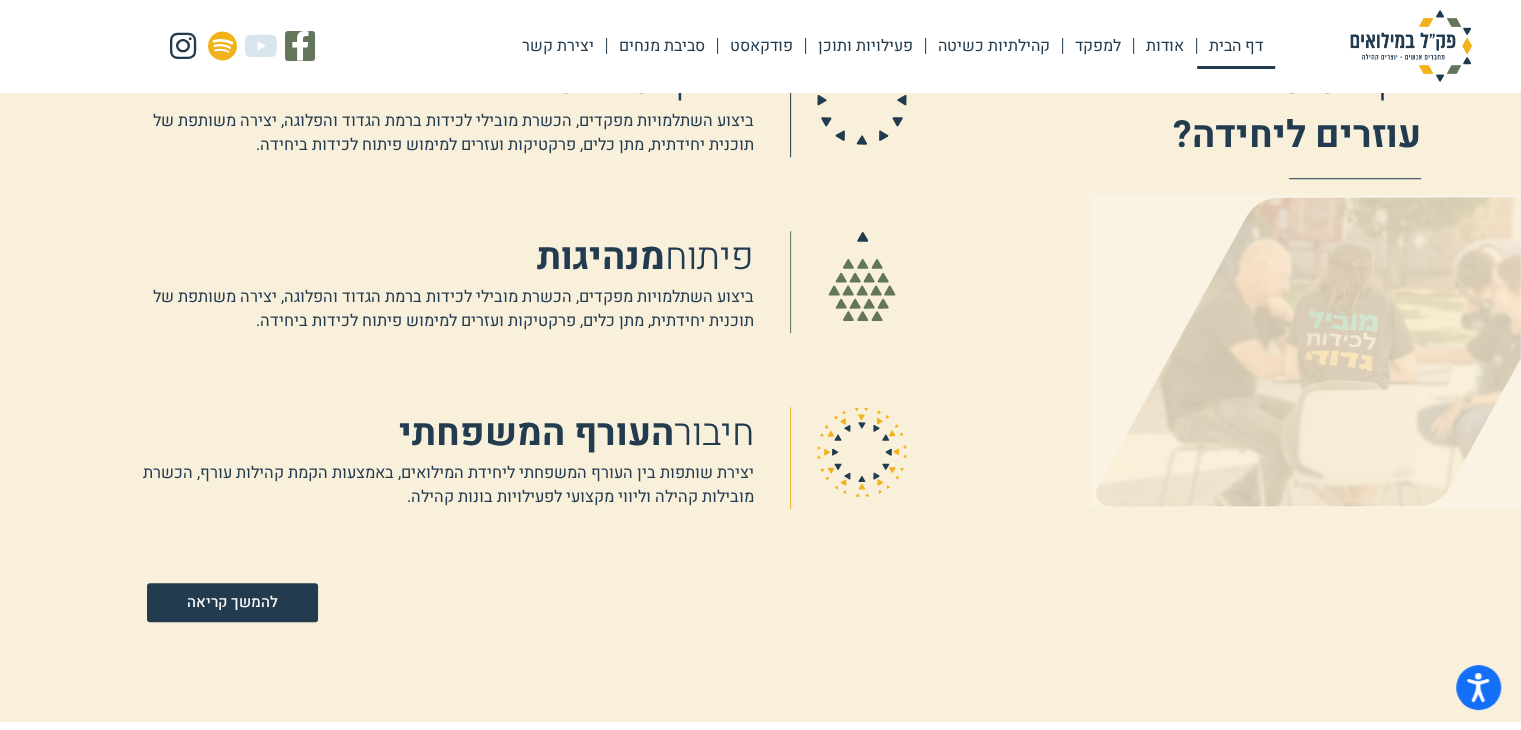 scroll, scrollTop: 1500, scrollLeft: 0, axis: vertical 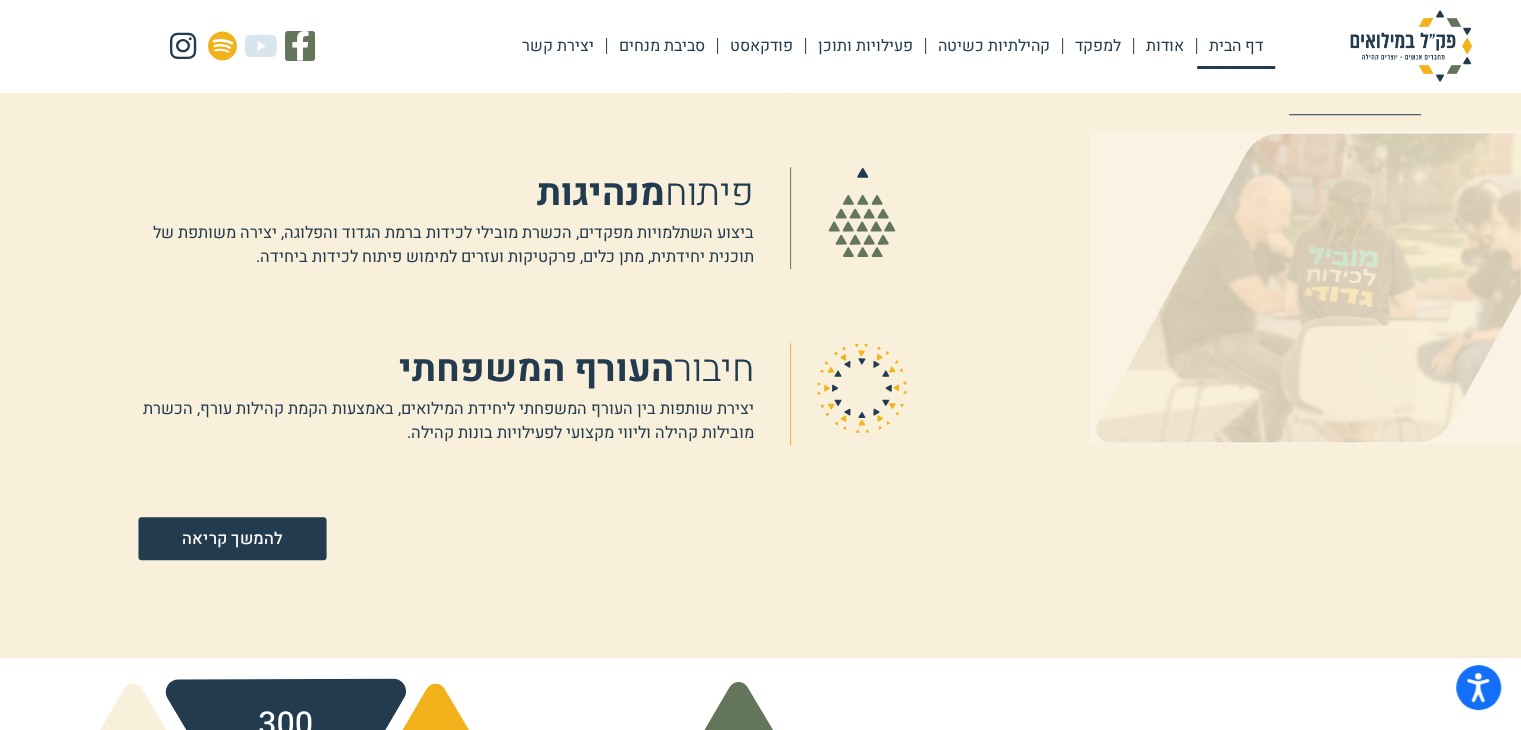 click on "להמשך קריאה" at bounding box center [232, 538] 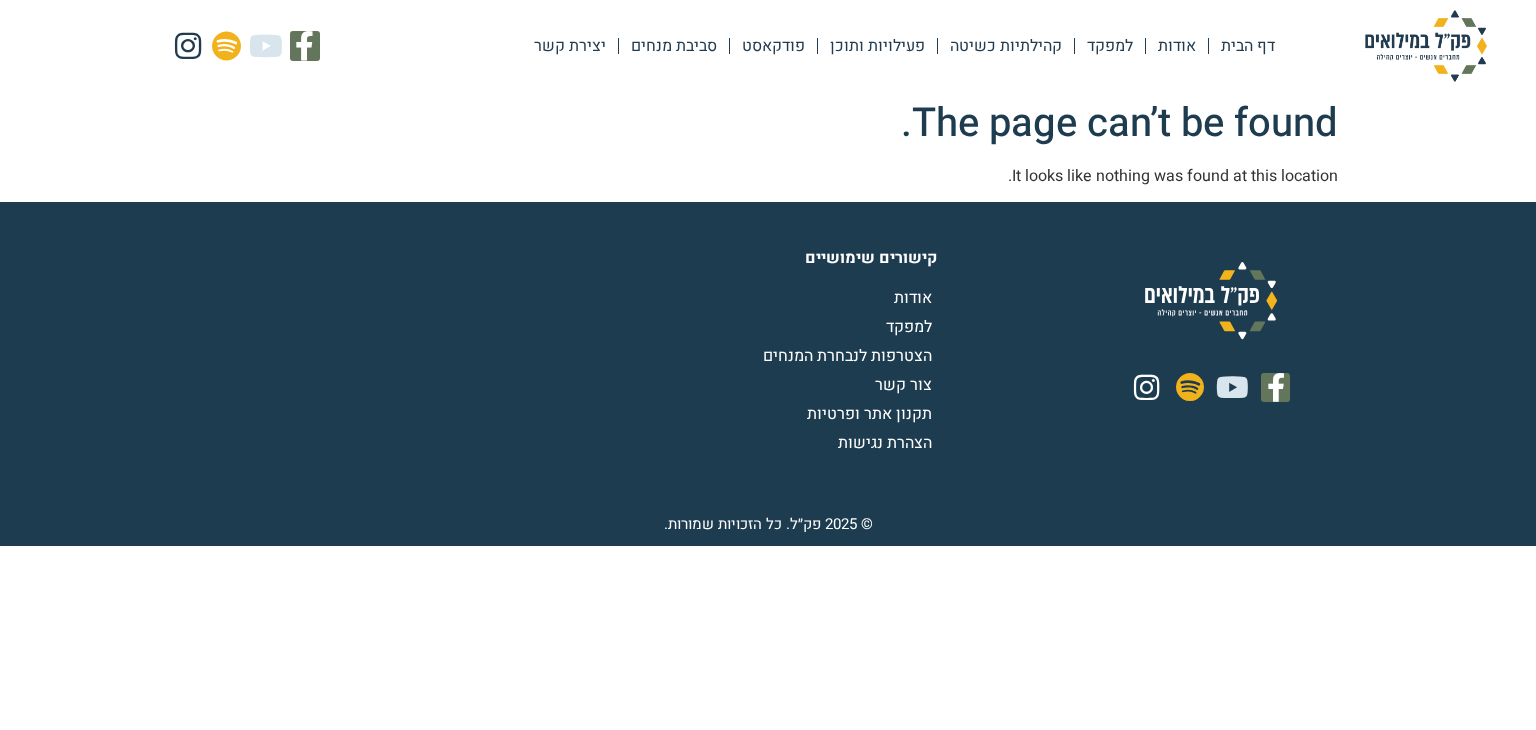 scroll, scrollTop: 0, scrollLeft: 0, axis: both 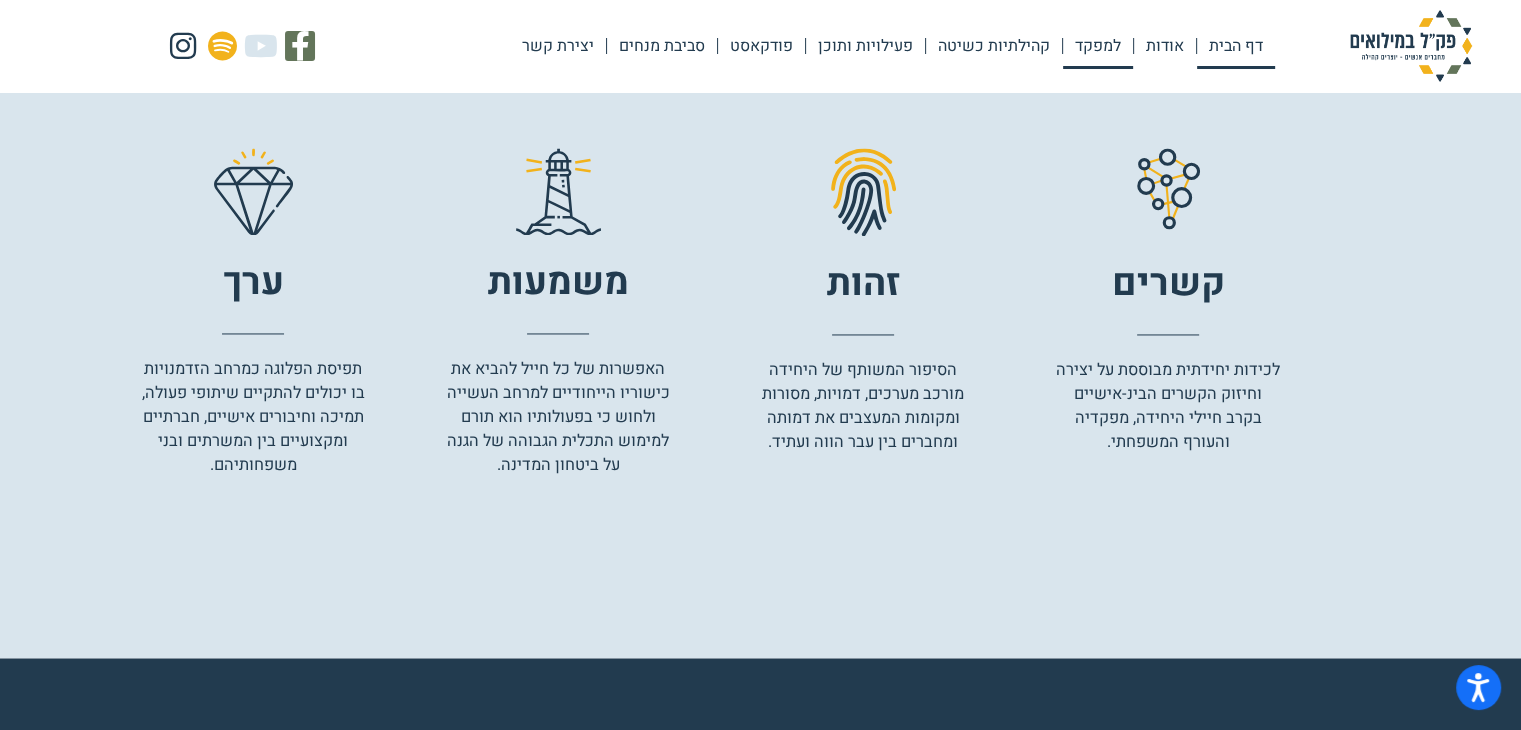 click on "למפקד" 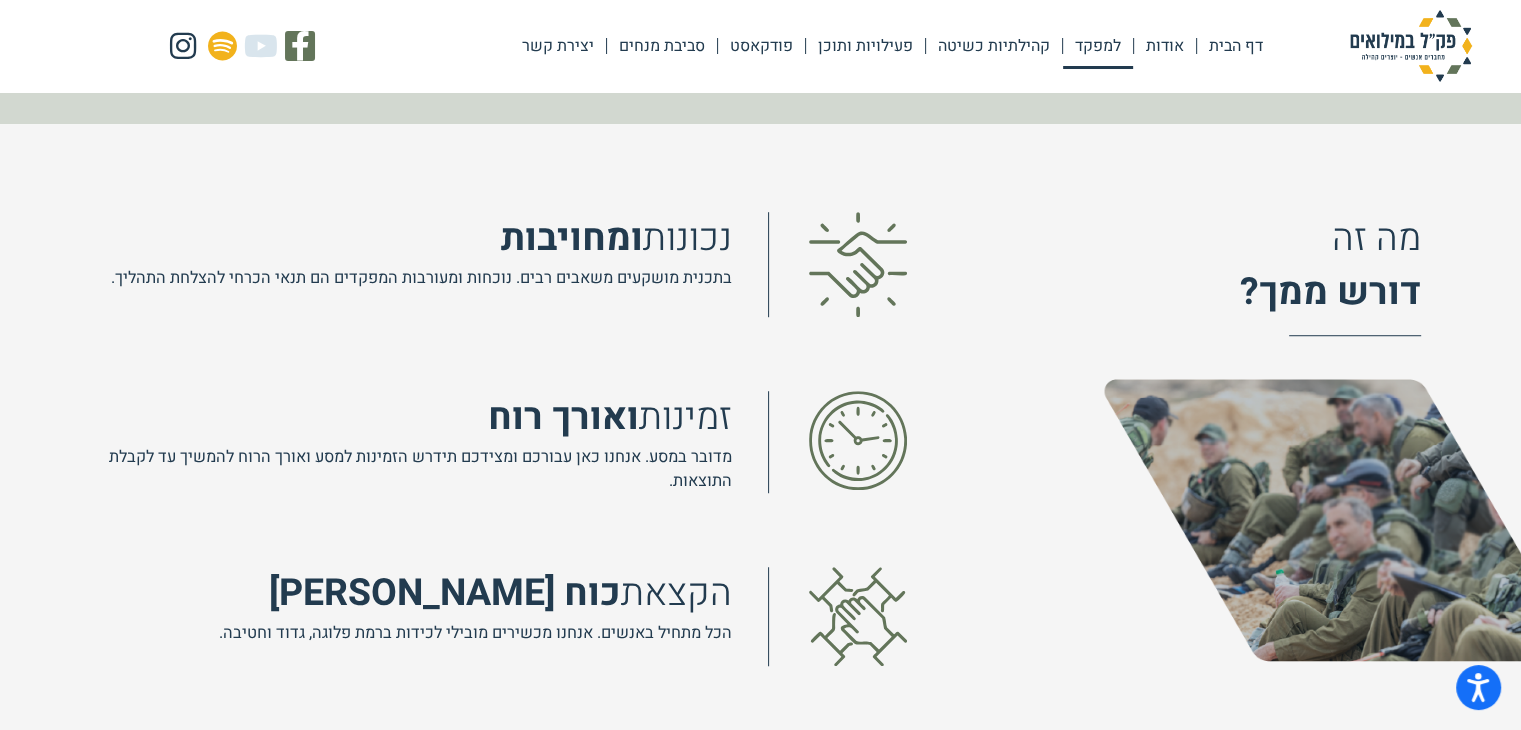 scroll, scrollTop: 1100, scrollLeft: 0, axis: vertical 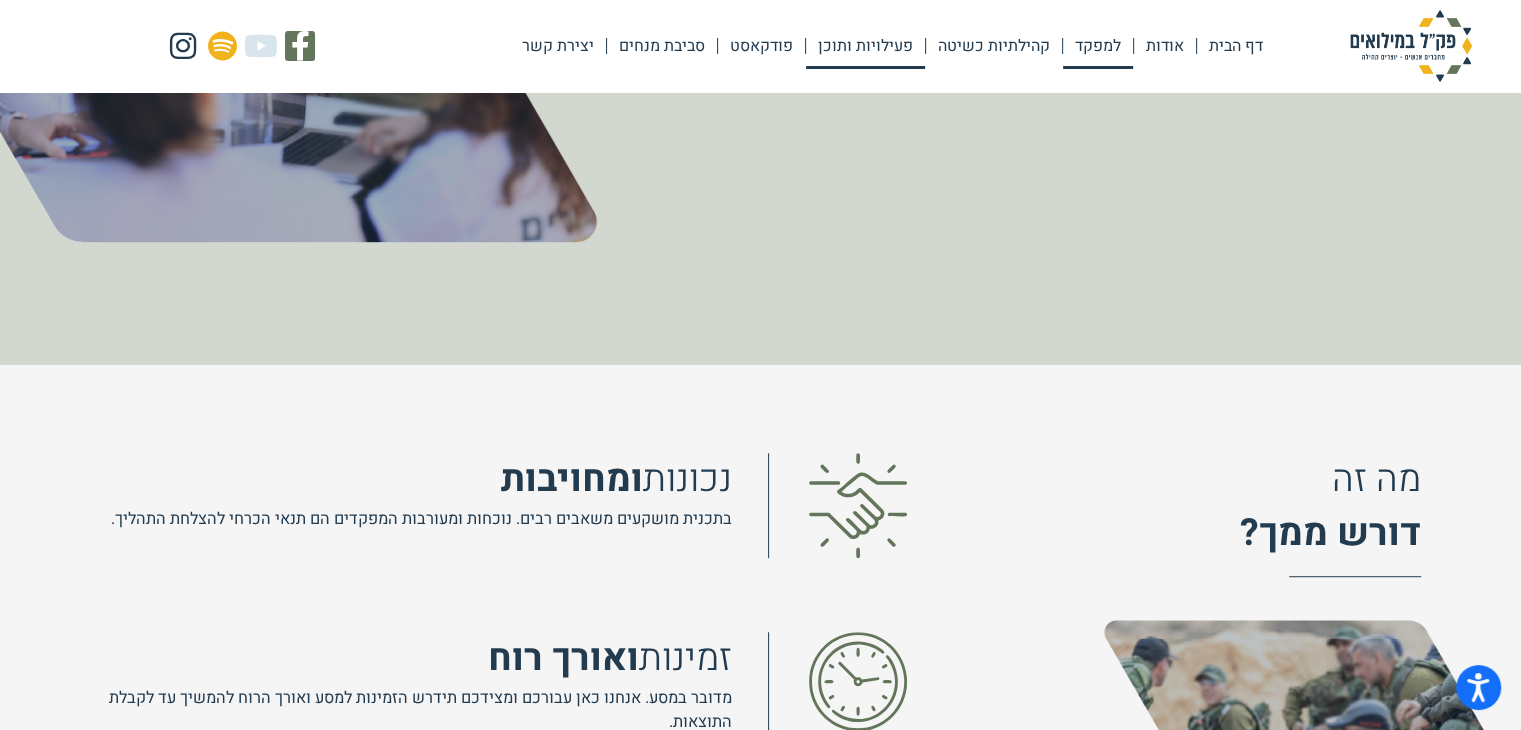 click on "פעילויות ותוכן" 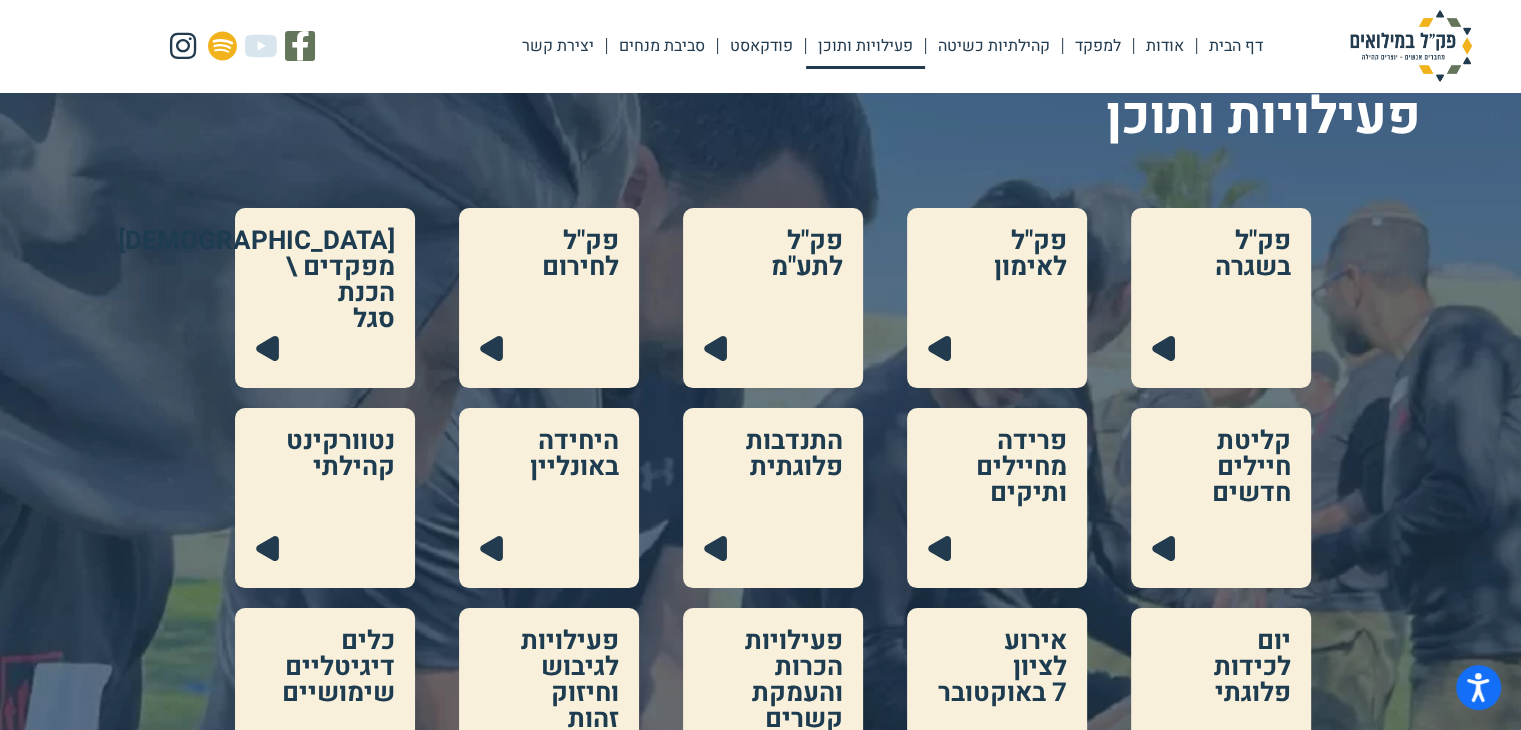 scroll, scrollTop: 200, scrollLeft: 0, axis: vertical 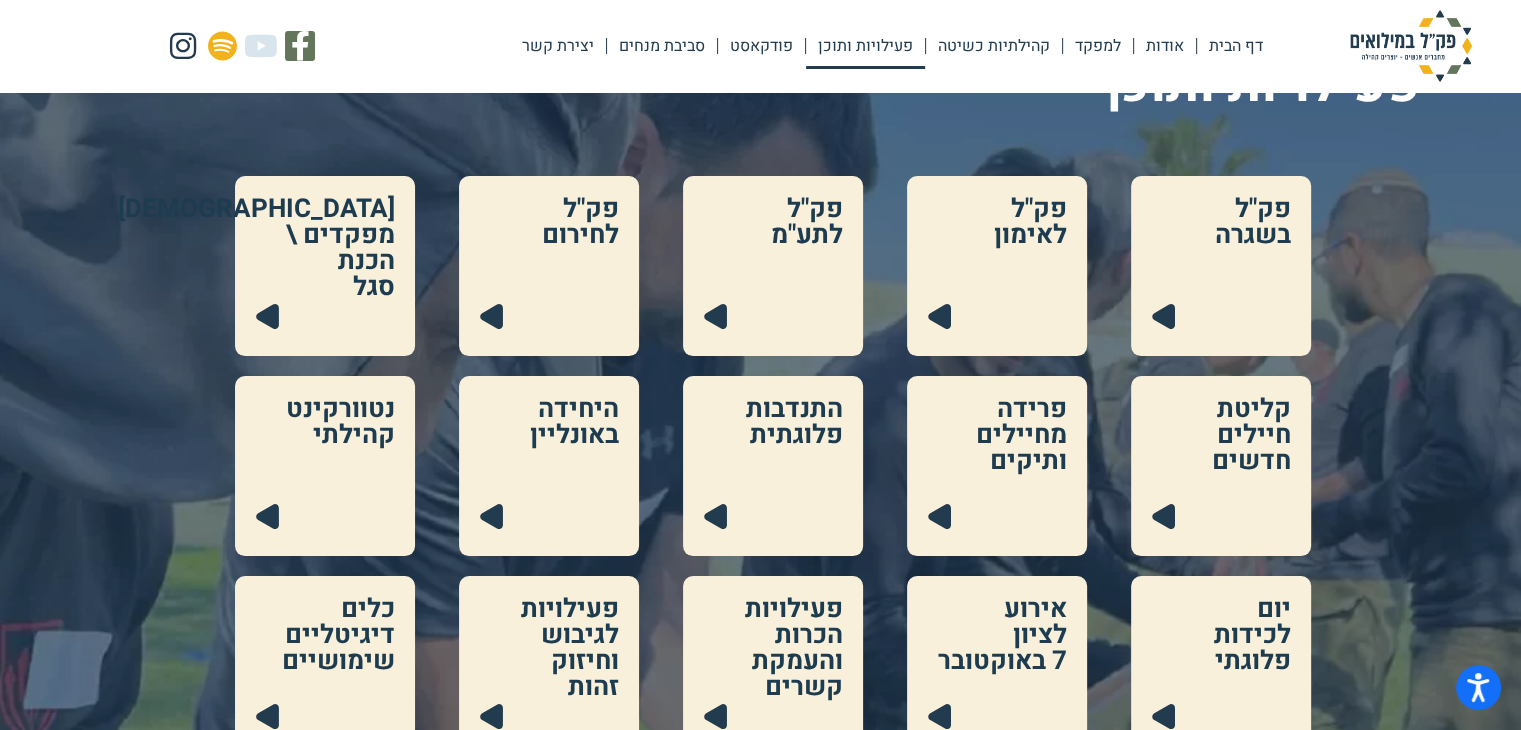 click at bounding box center [1221, 266] 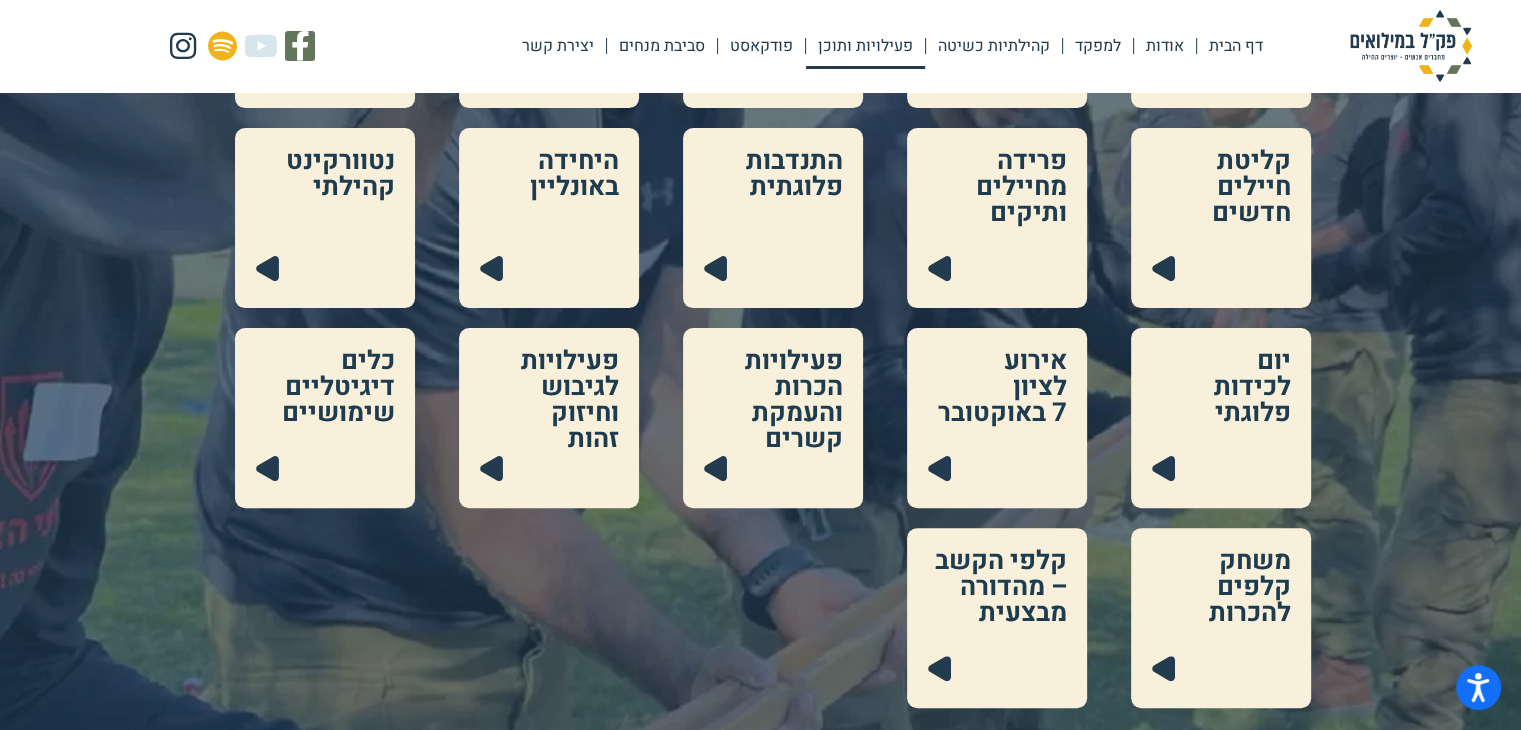 scroll, scrollTop: 500, scrollLeft: 0, axis: vertical 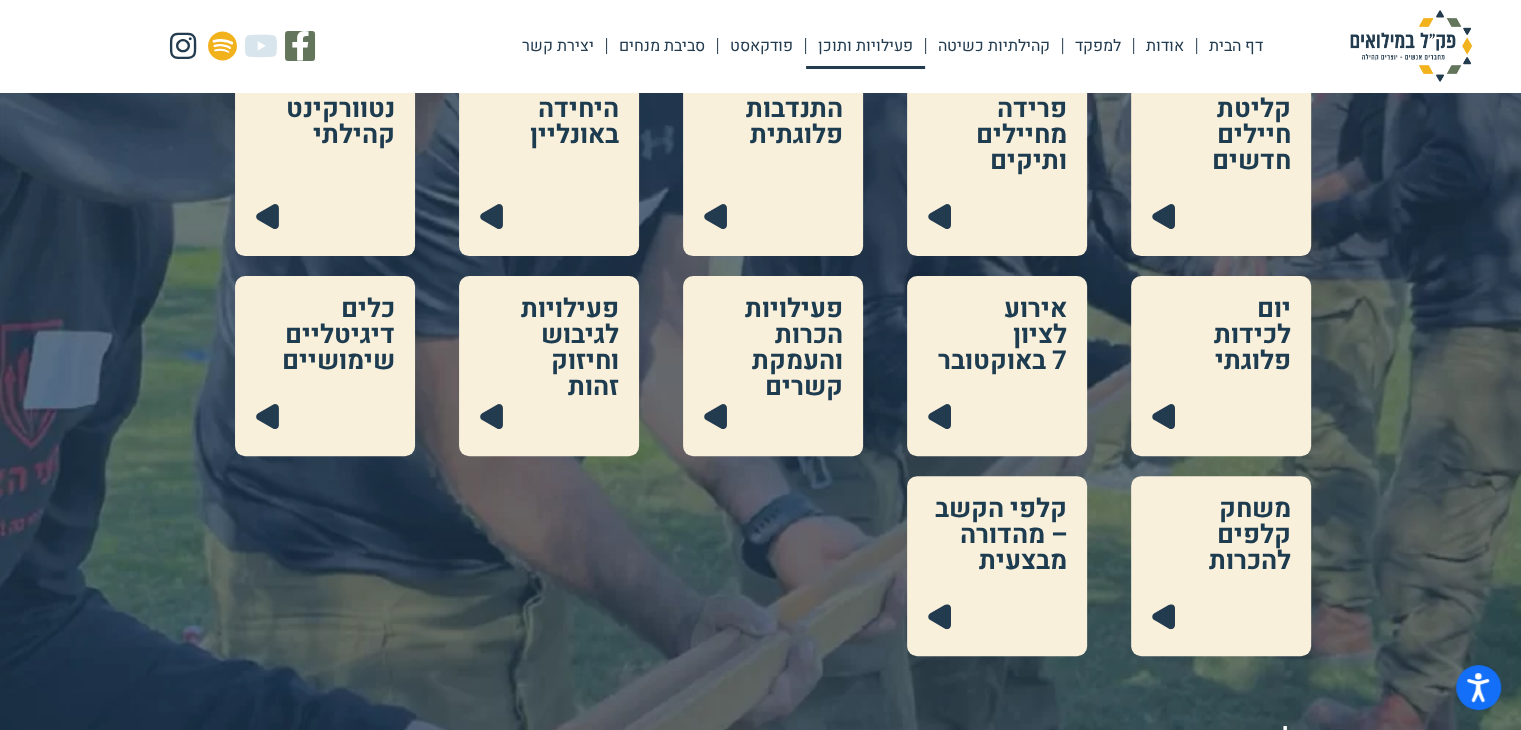 click at bounding box center [1221, 566] 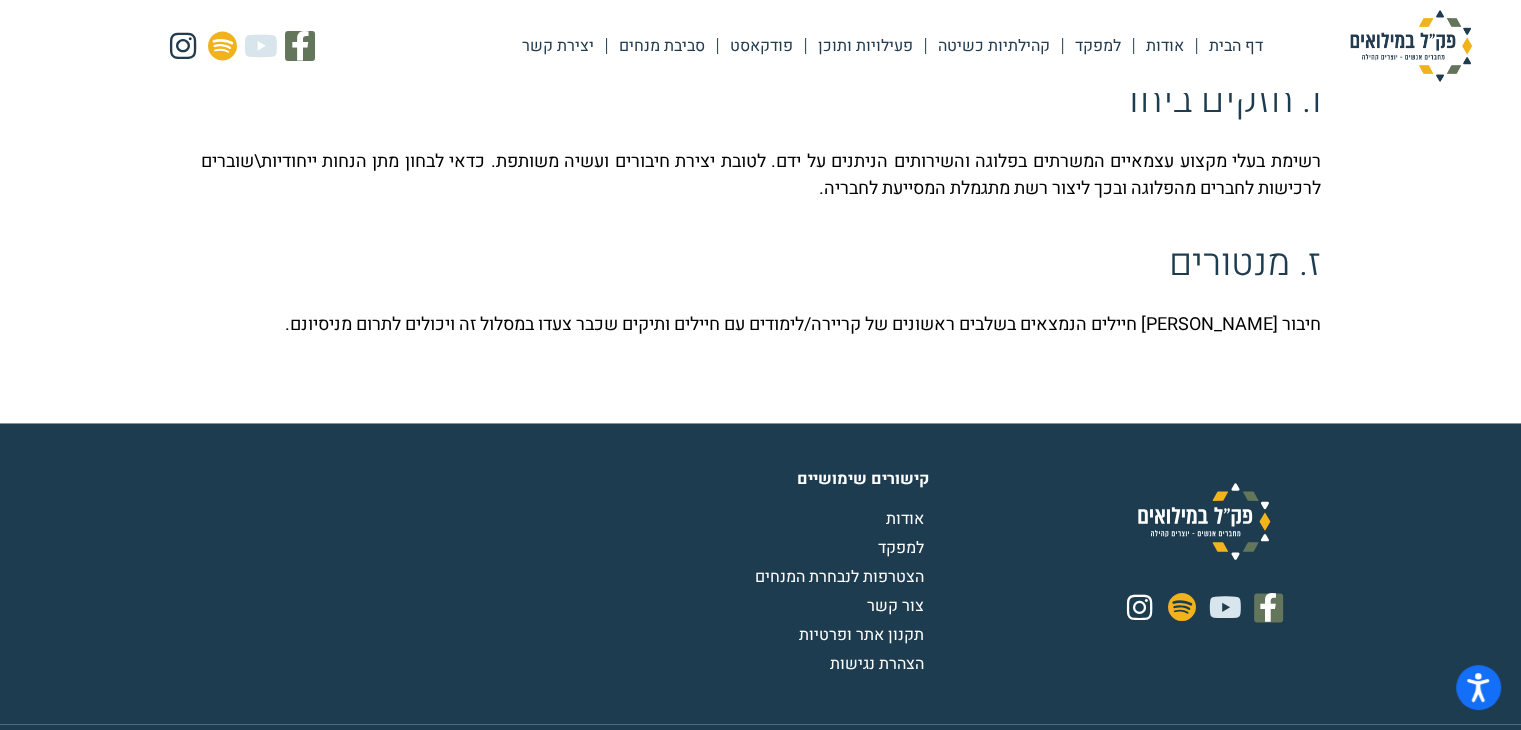 scroll, scrollTop: 3027, scrollLeft: 0, axis: vertical 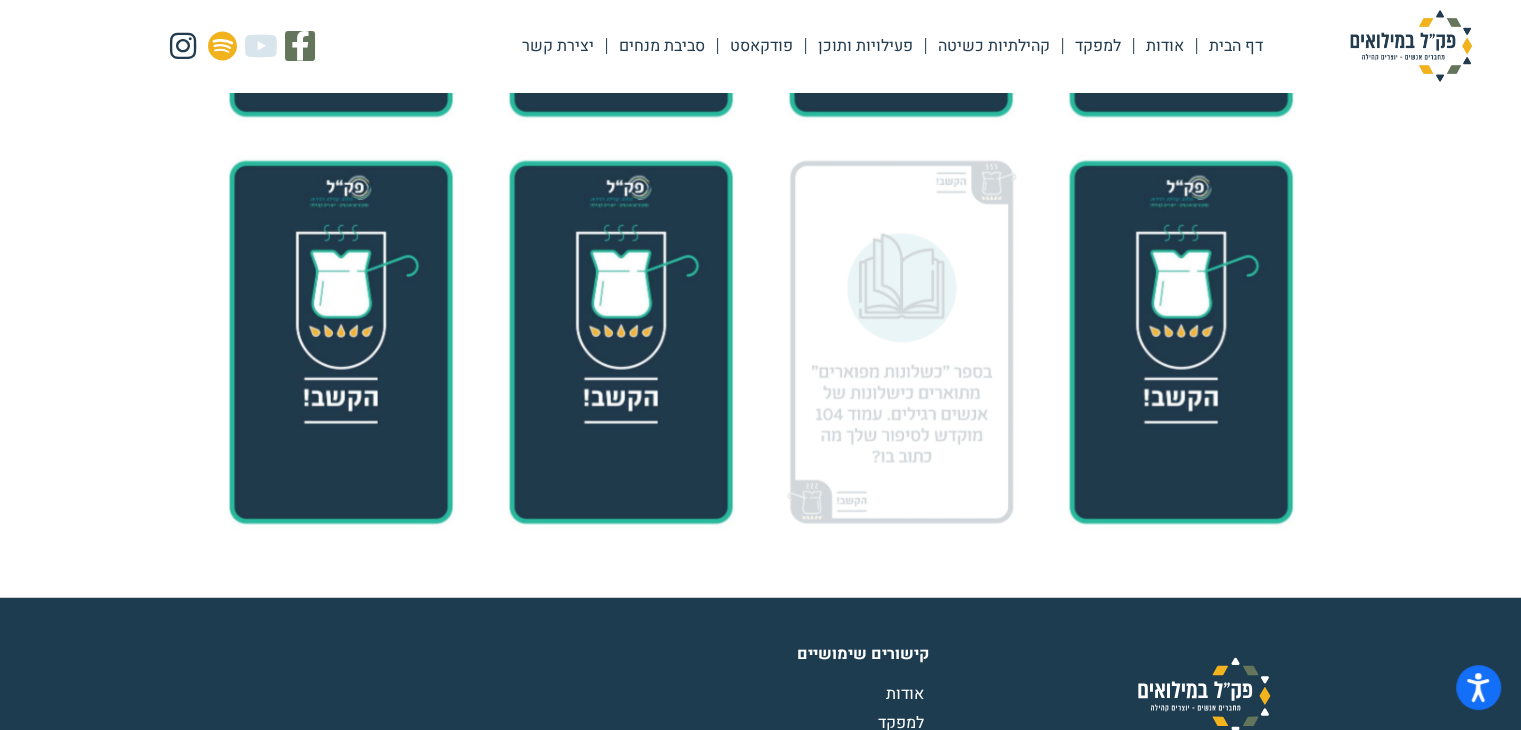 click at bounding box center (900, 342) 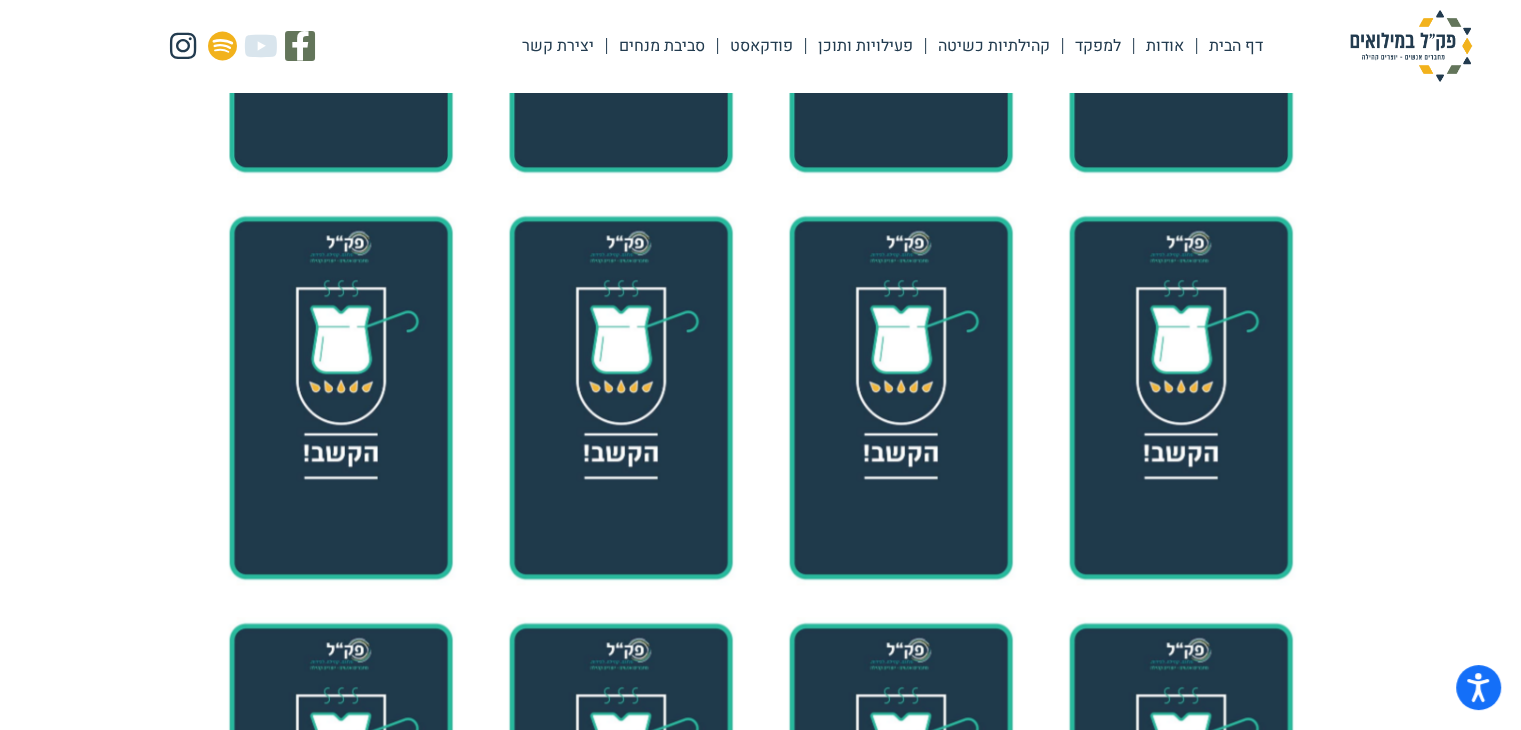 scroll, scrollTop: 2625, scrollLeft: 0, axis: vertical 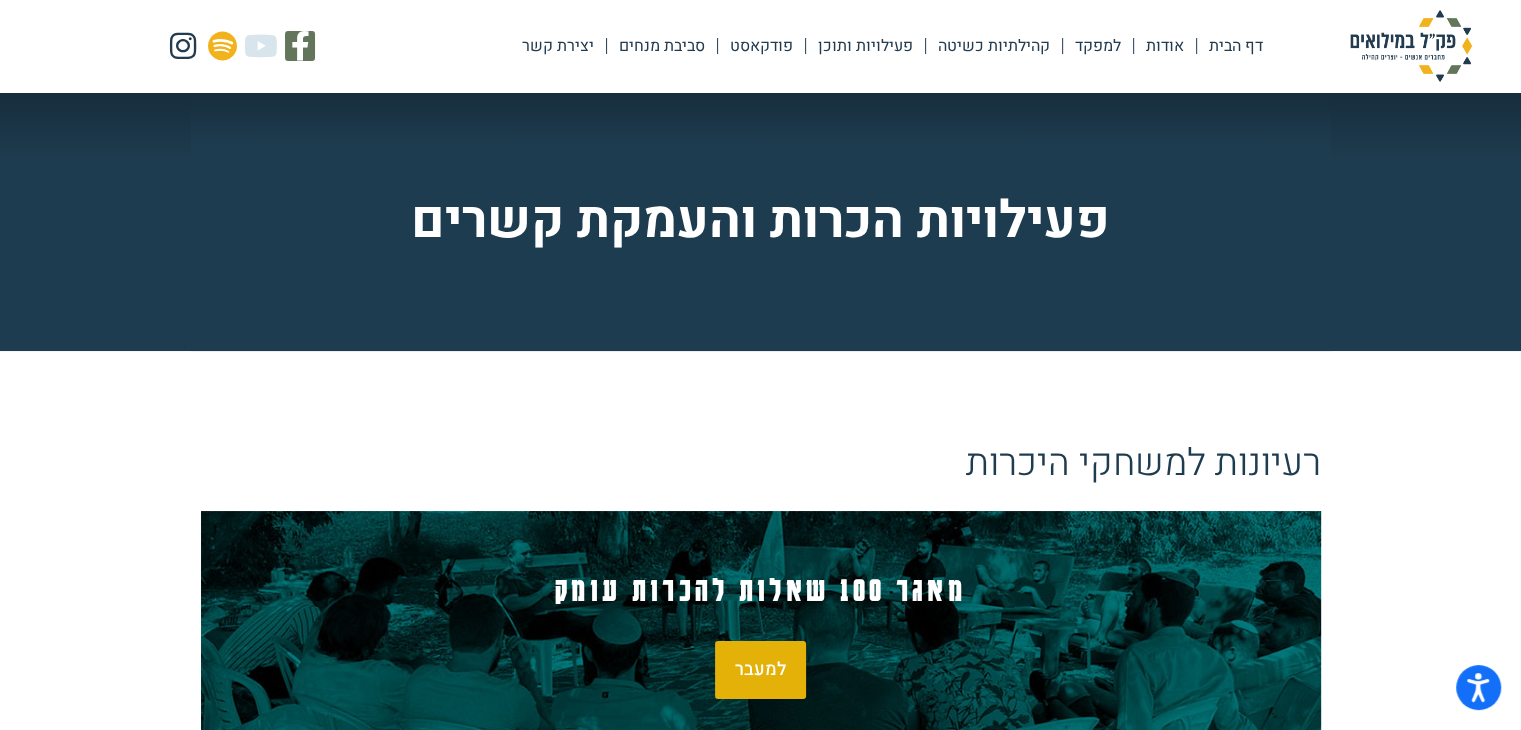 click on "למעבר" at bounding box center (760, 670) 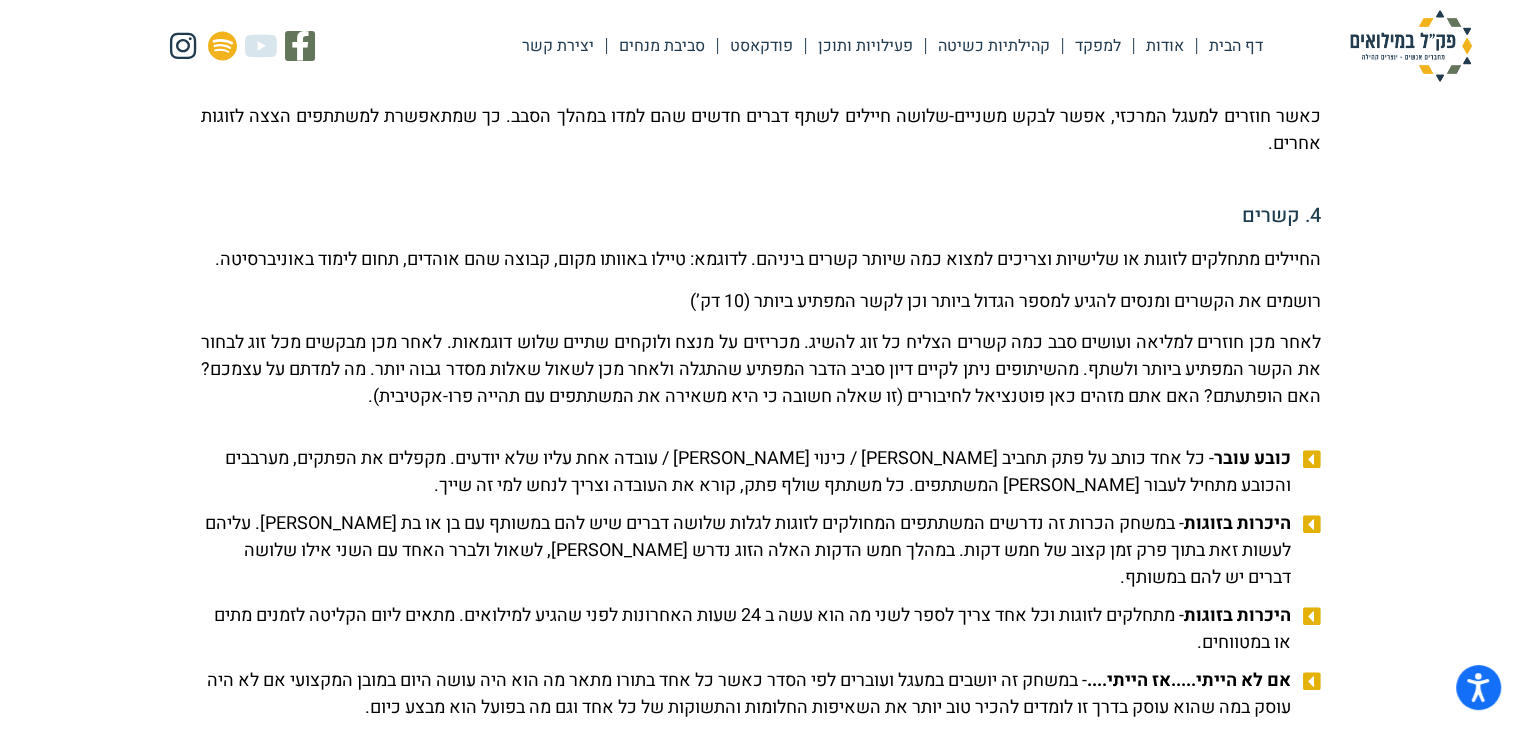 scroll, scrollTop: 1609, scrollLeft: 0, axis: vertical 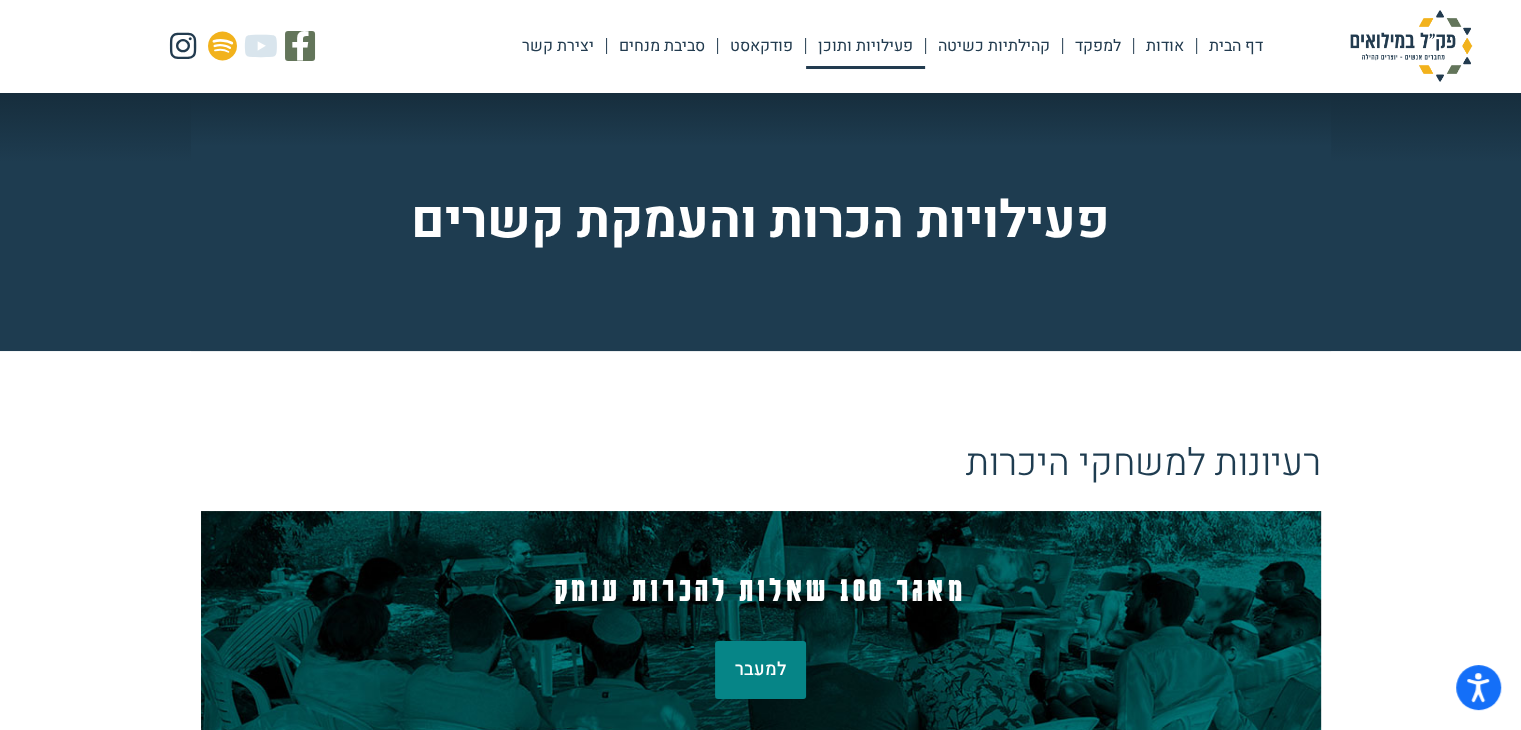 click on "פעילויות ותוכן" 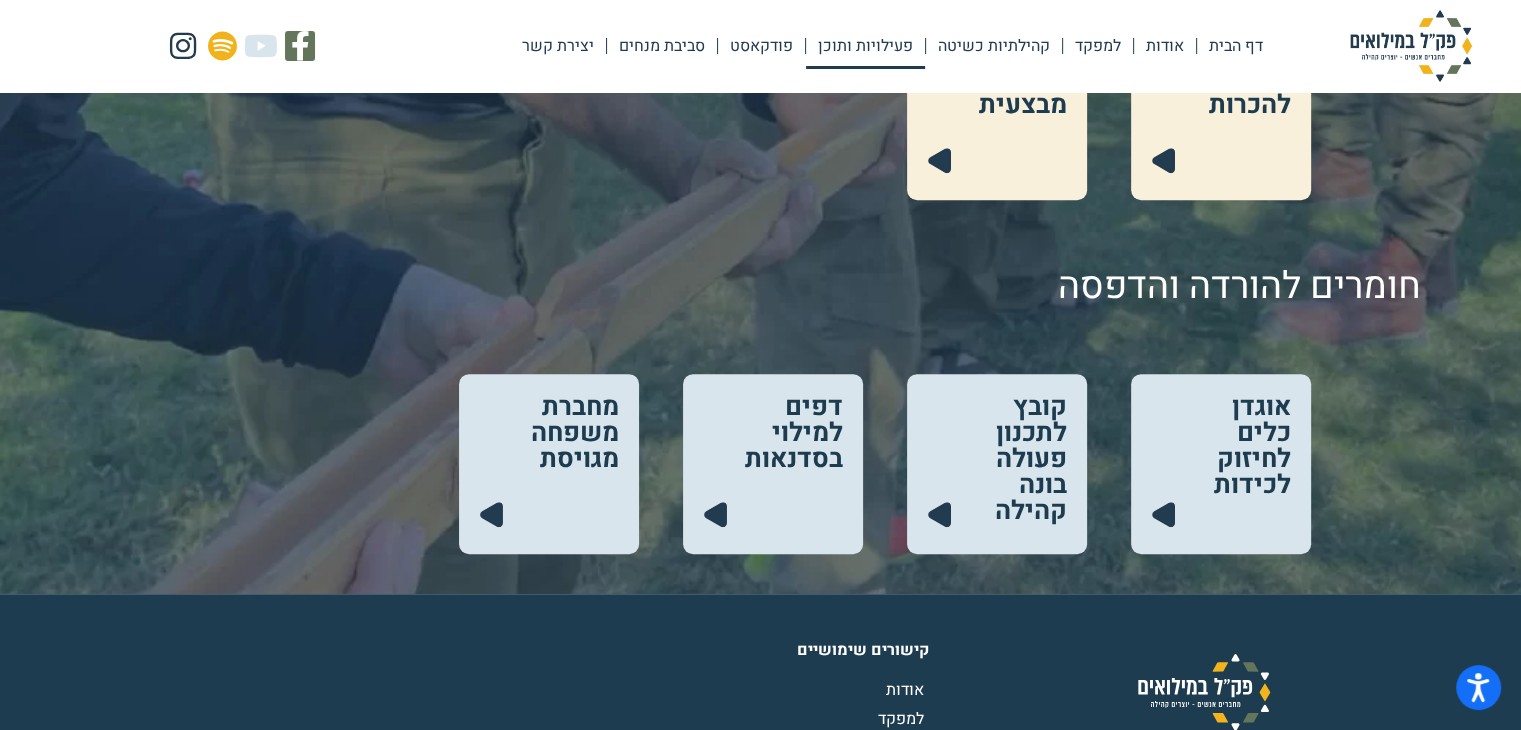 scroll, scrollTop: 1000, scrollLeft: 0, axis: vertical 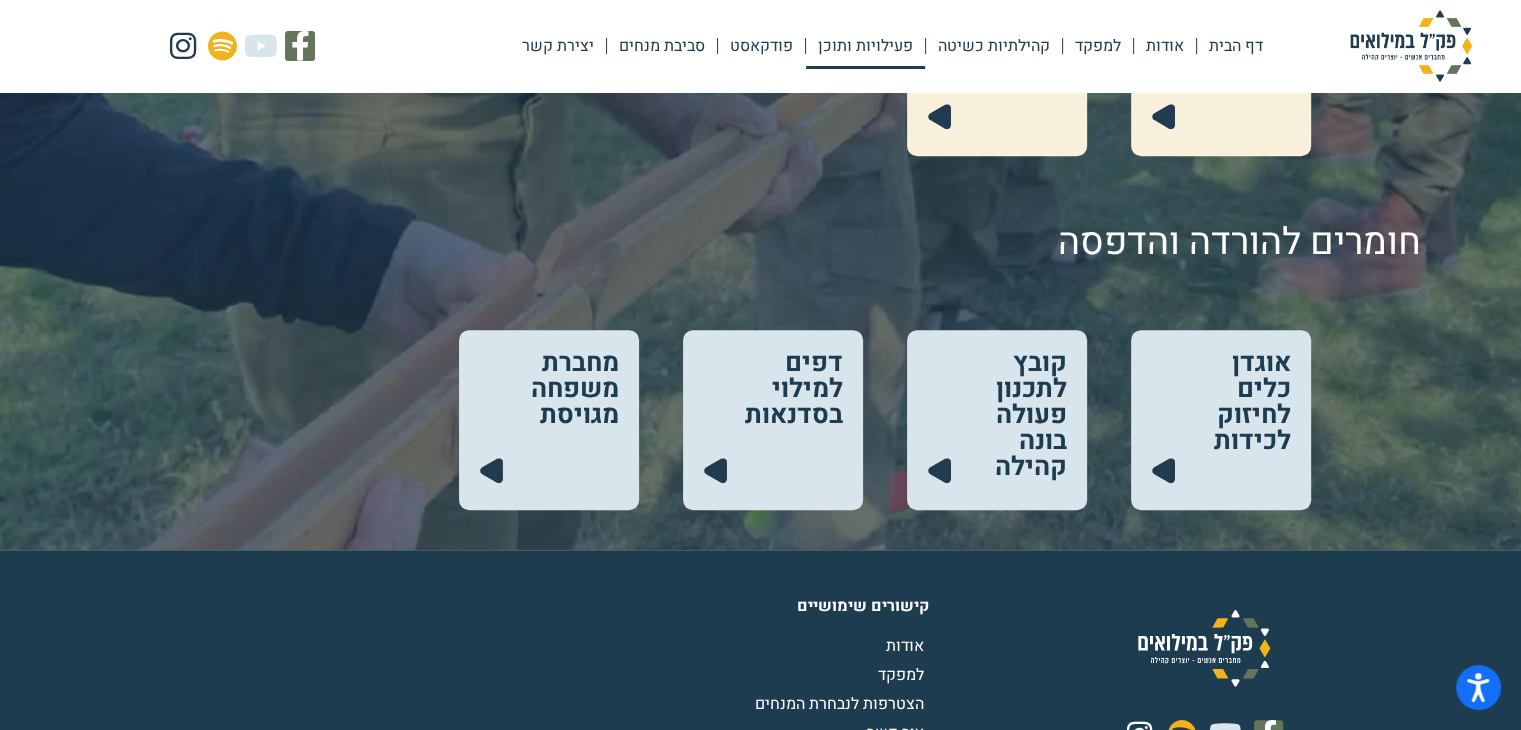 click at bounding box center (549, 420) 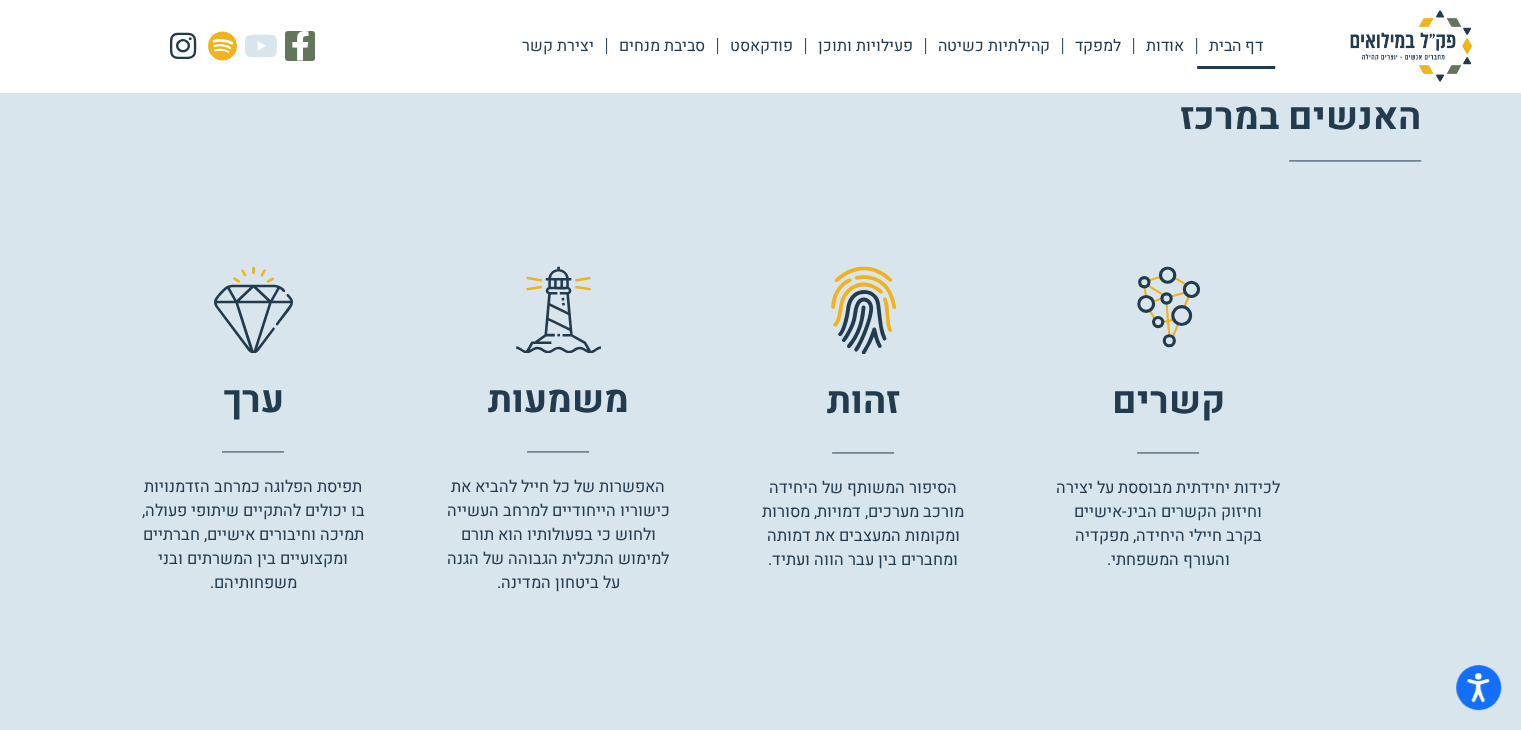scroll, scrollTop: 3000, scrollLeft: 0, axis: vertical 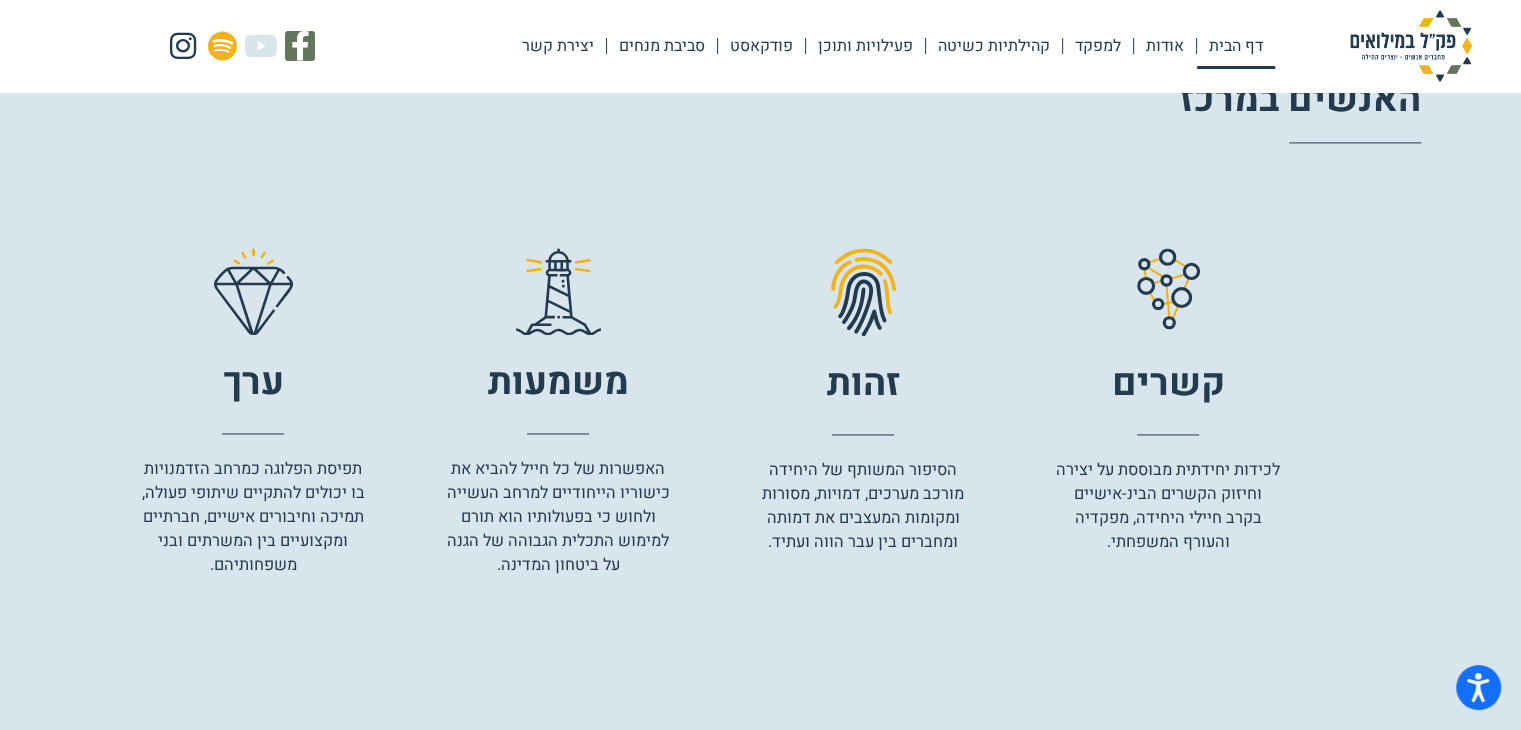 click on "הסיפור המשותף של היחידה מורכב מערכים, דמויות, מסורות ומקומות המעצבים את דמותה ומחברים בין עבר הווה ועתיד." at bounding box center [863, 506] 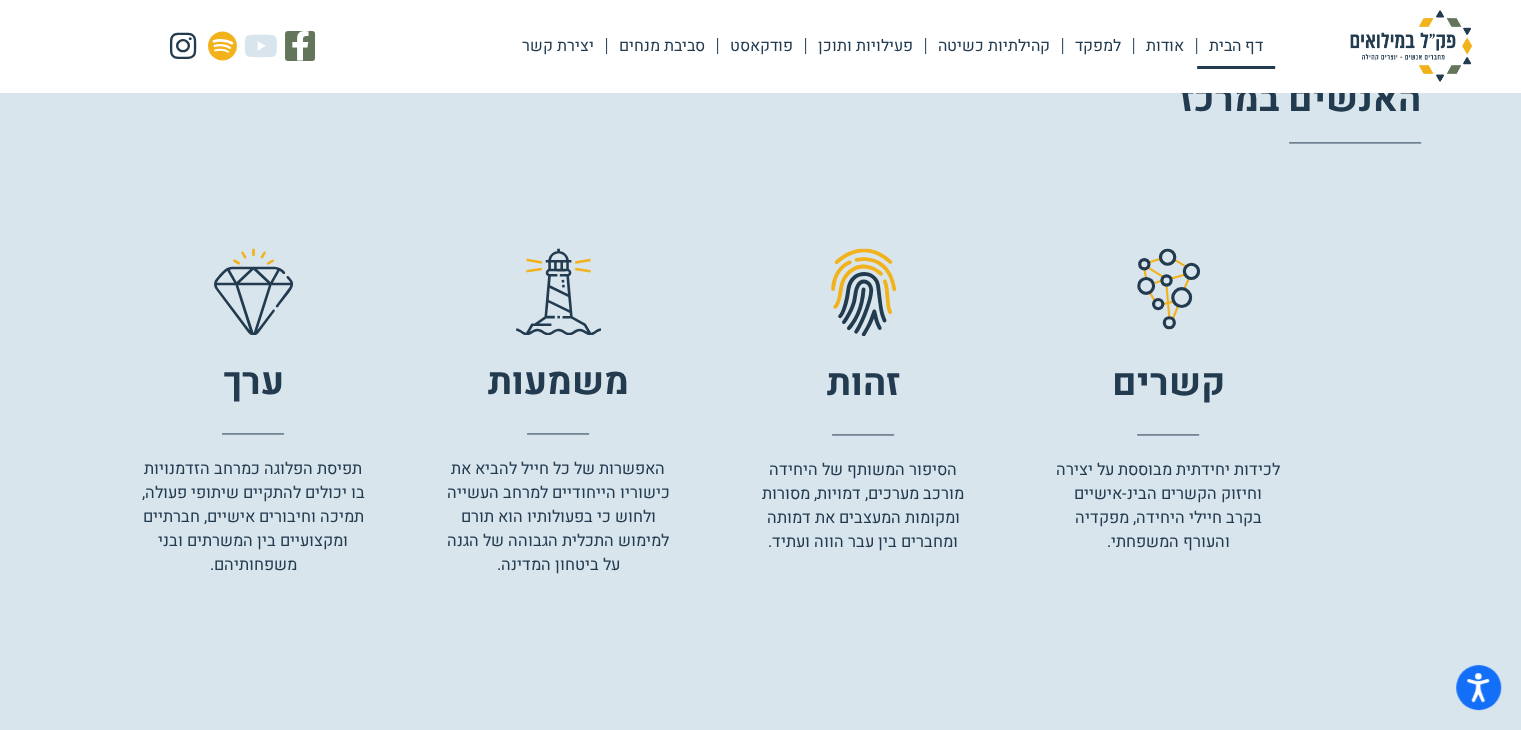 click on "דף הבית" 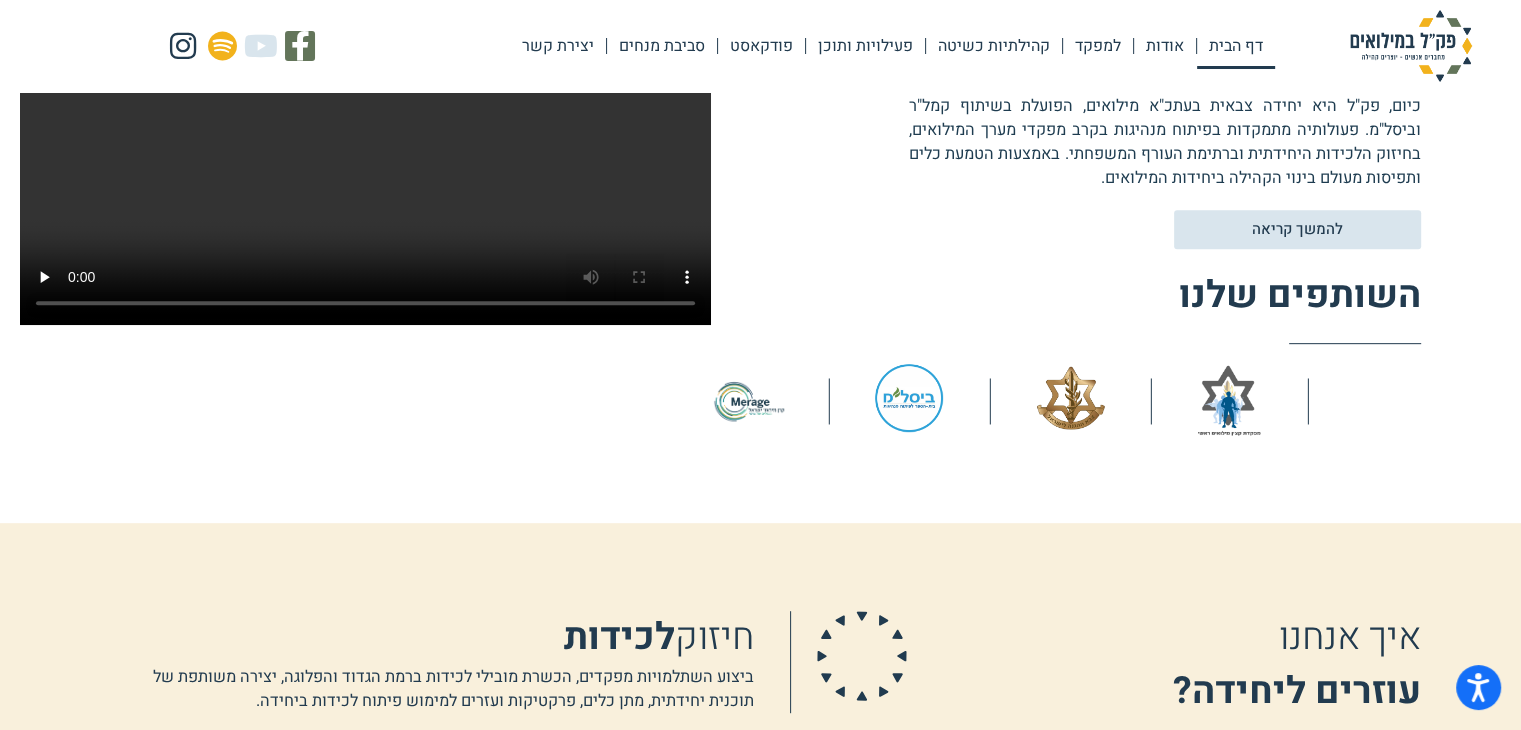 scroll, scrollTop: 1000, scrollLeft: 0, axis: vertical 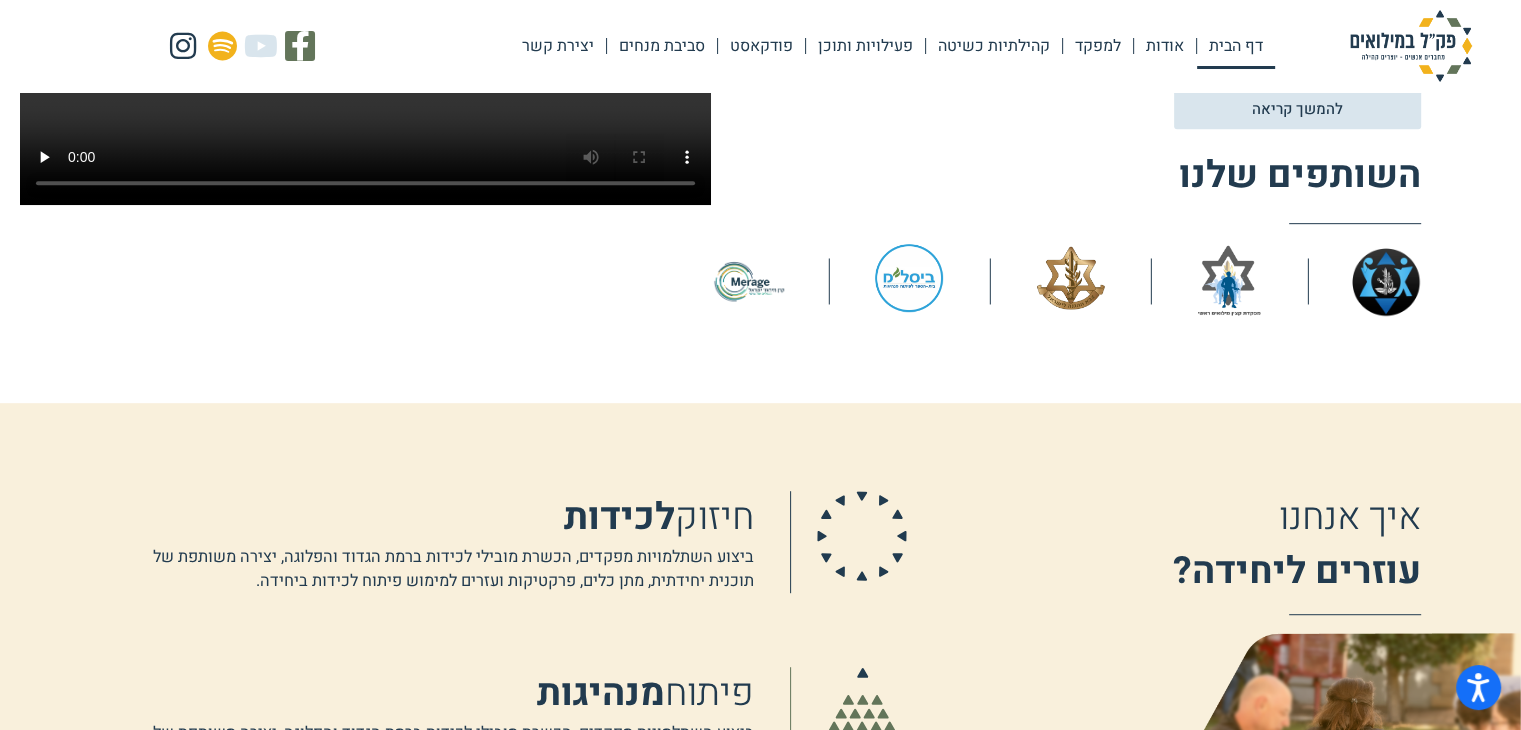 click at bounding box center (1070, 278) 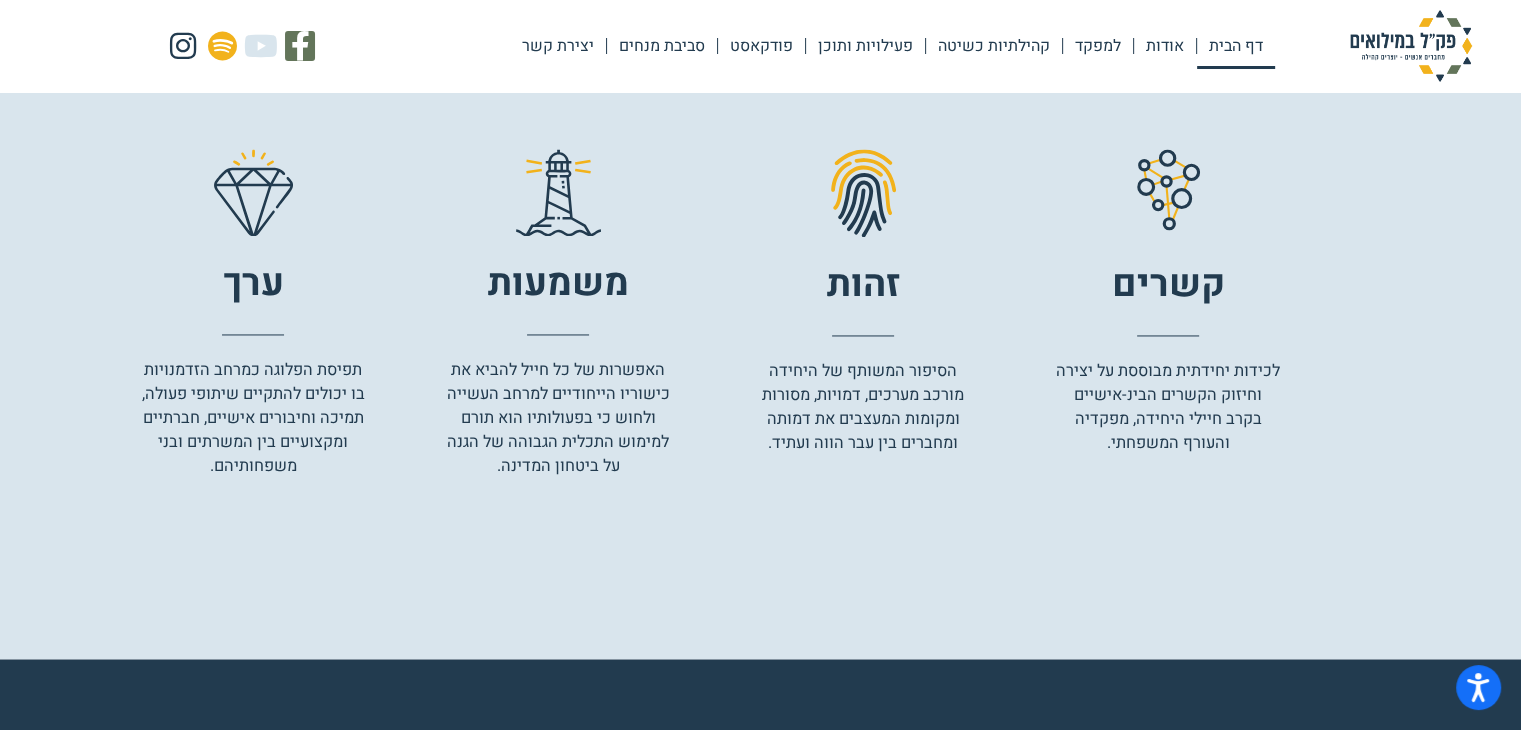 scroll, scrollTop: 3100, scrollLeft: 0, axis: vertical 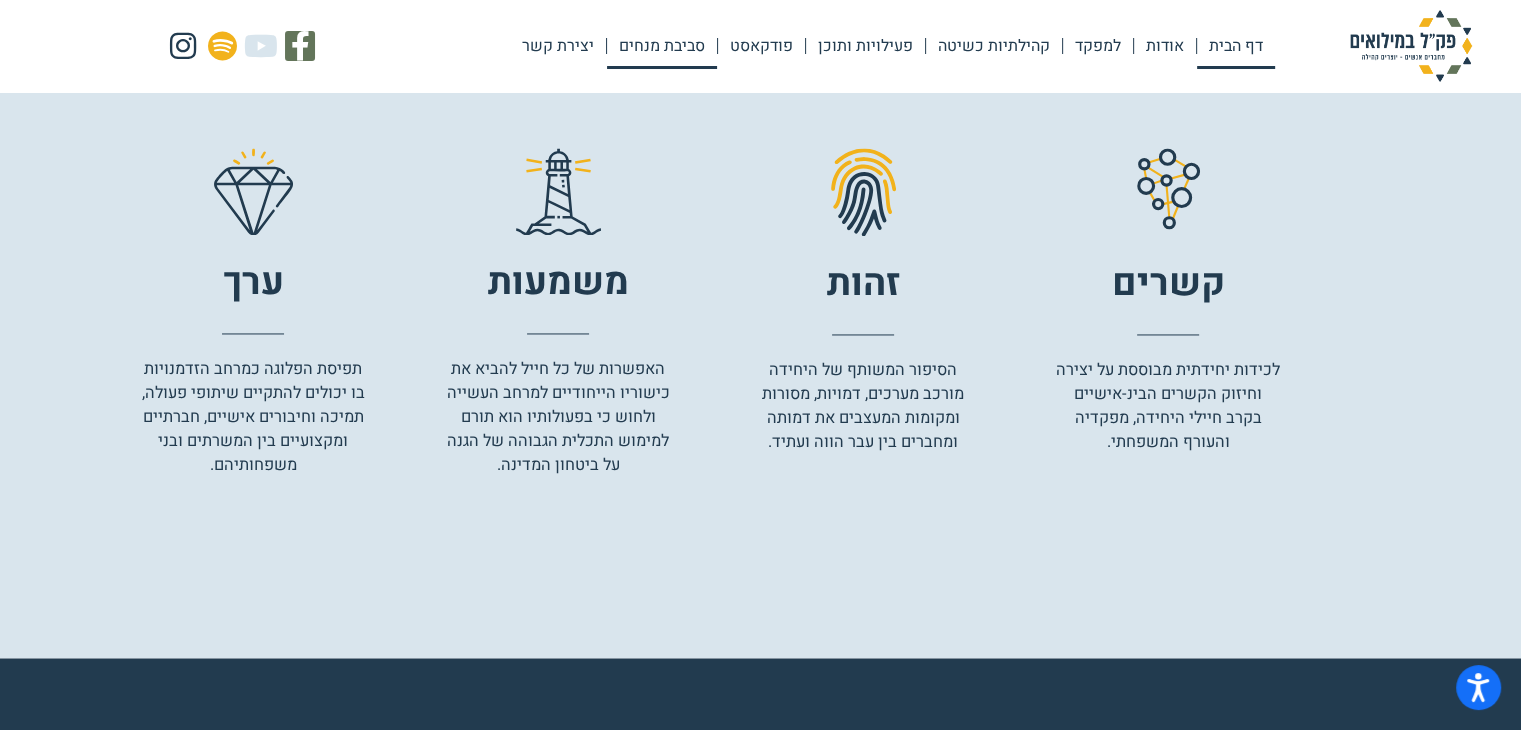 click on "סביבת מנחים" 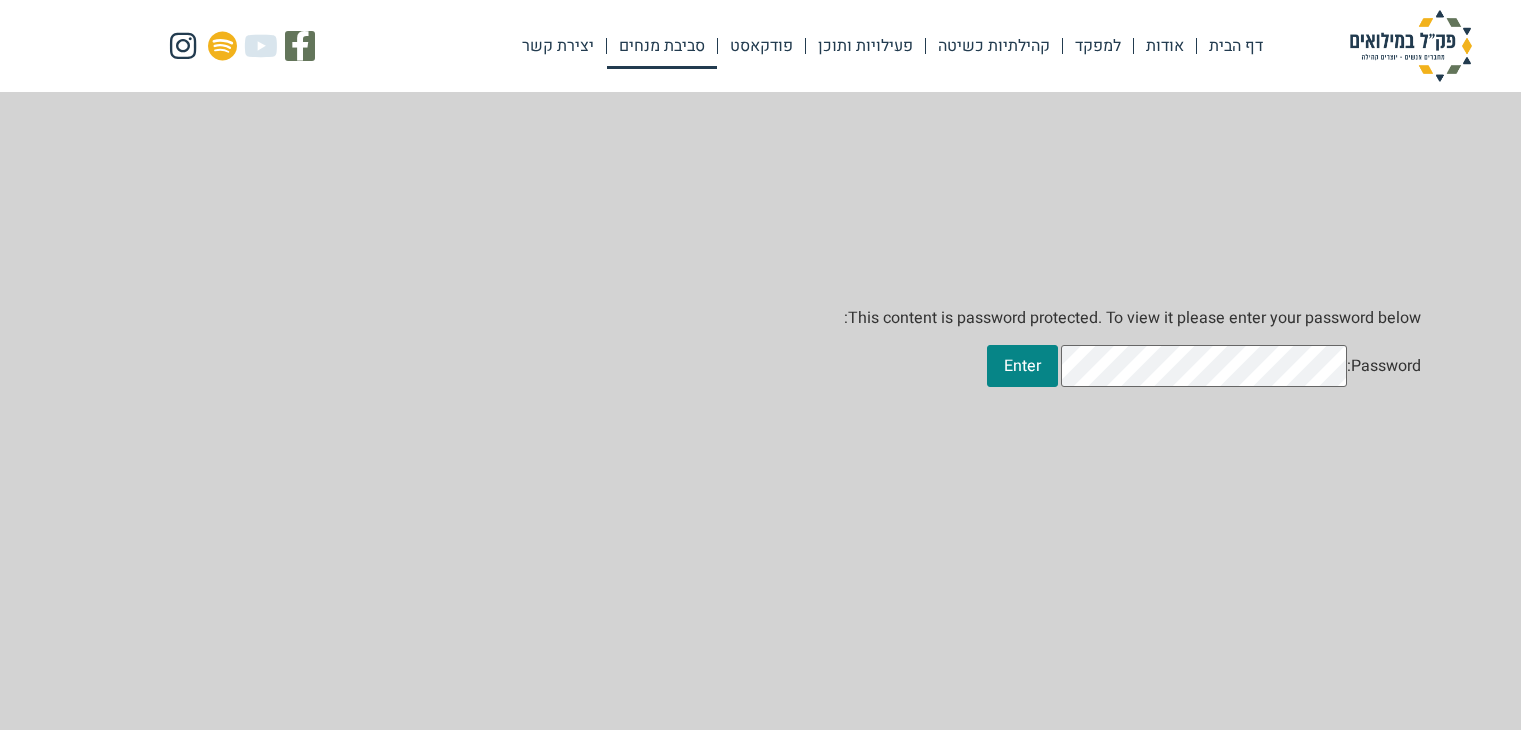 scroll, scrollTop: 0, scrollLeft: 0, axis: both 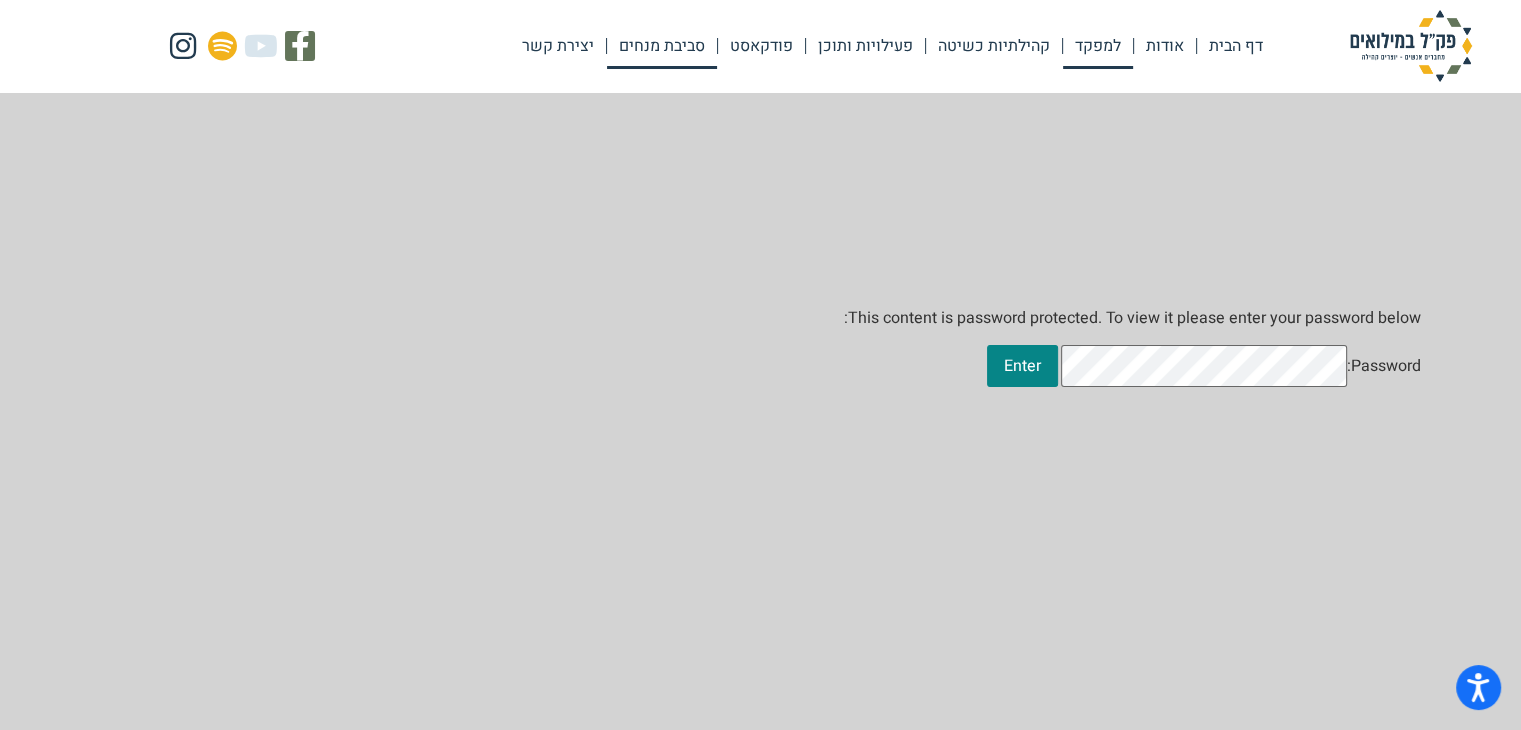 click on "למפקד" 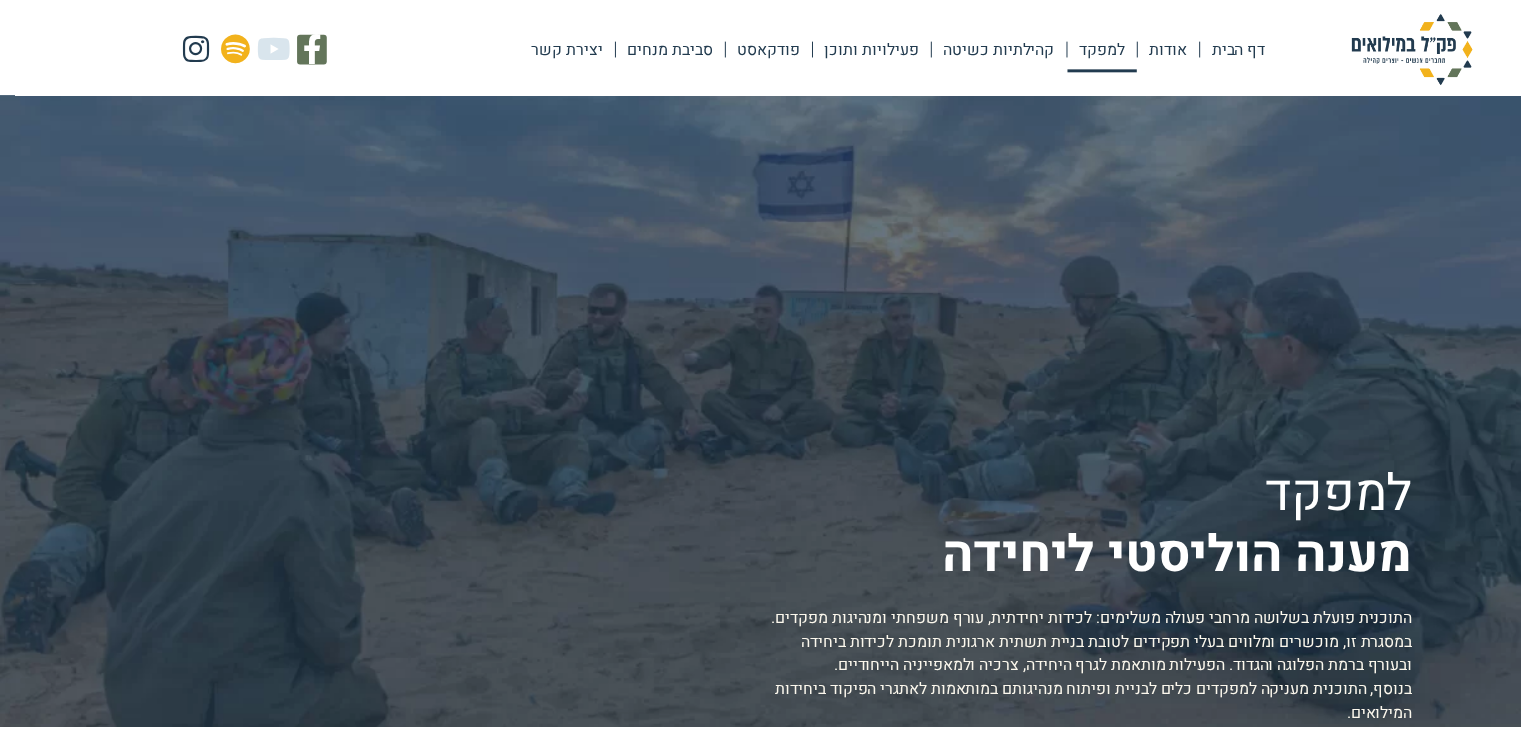 scroll, scrollTop: 0, scrollLeft: 0, axis: both 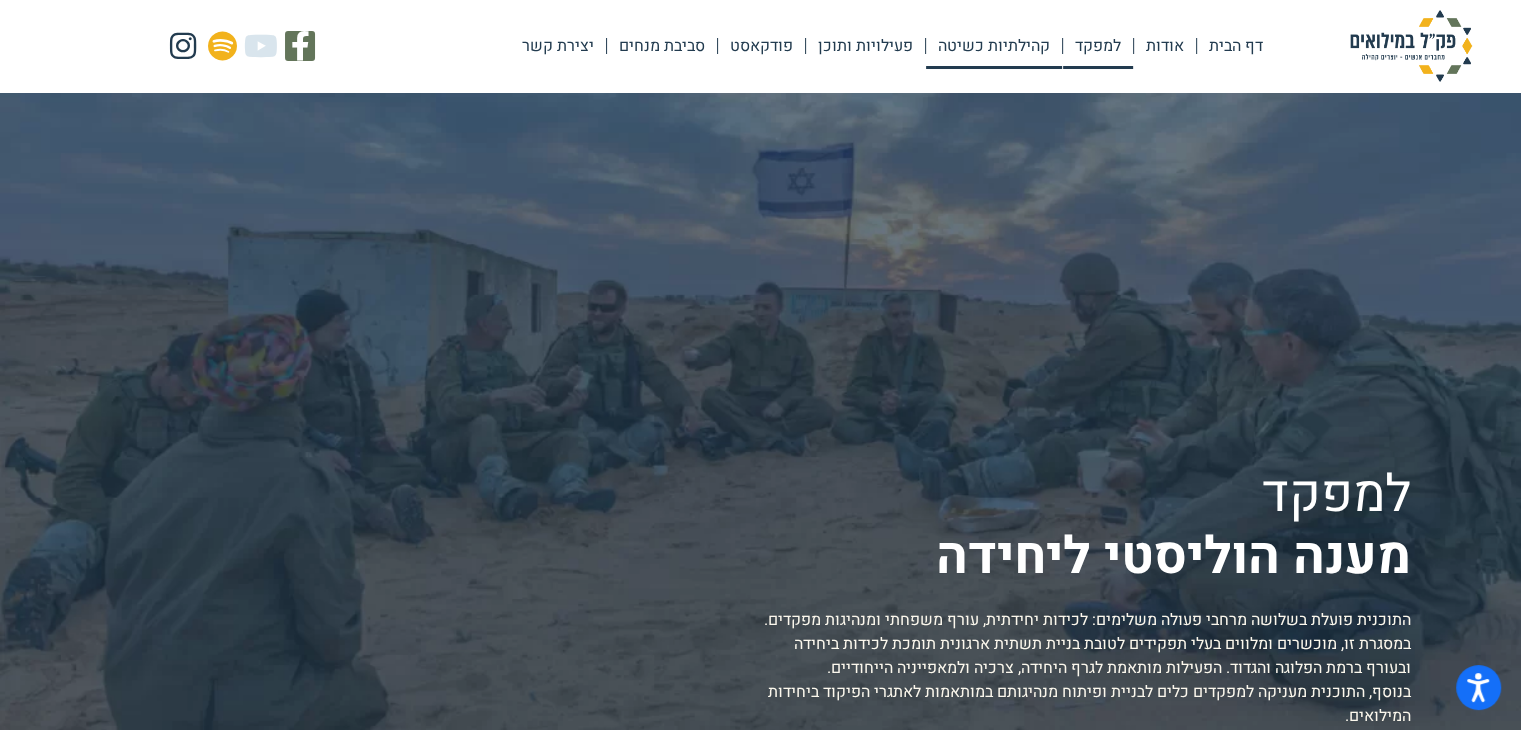 click on "קהילתיות כשיטה" 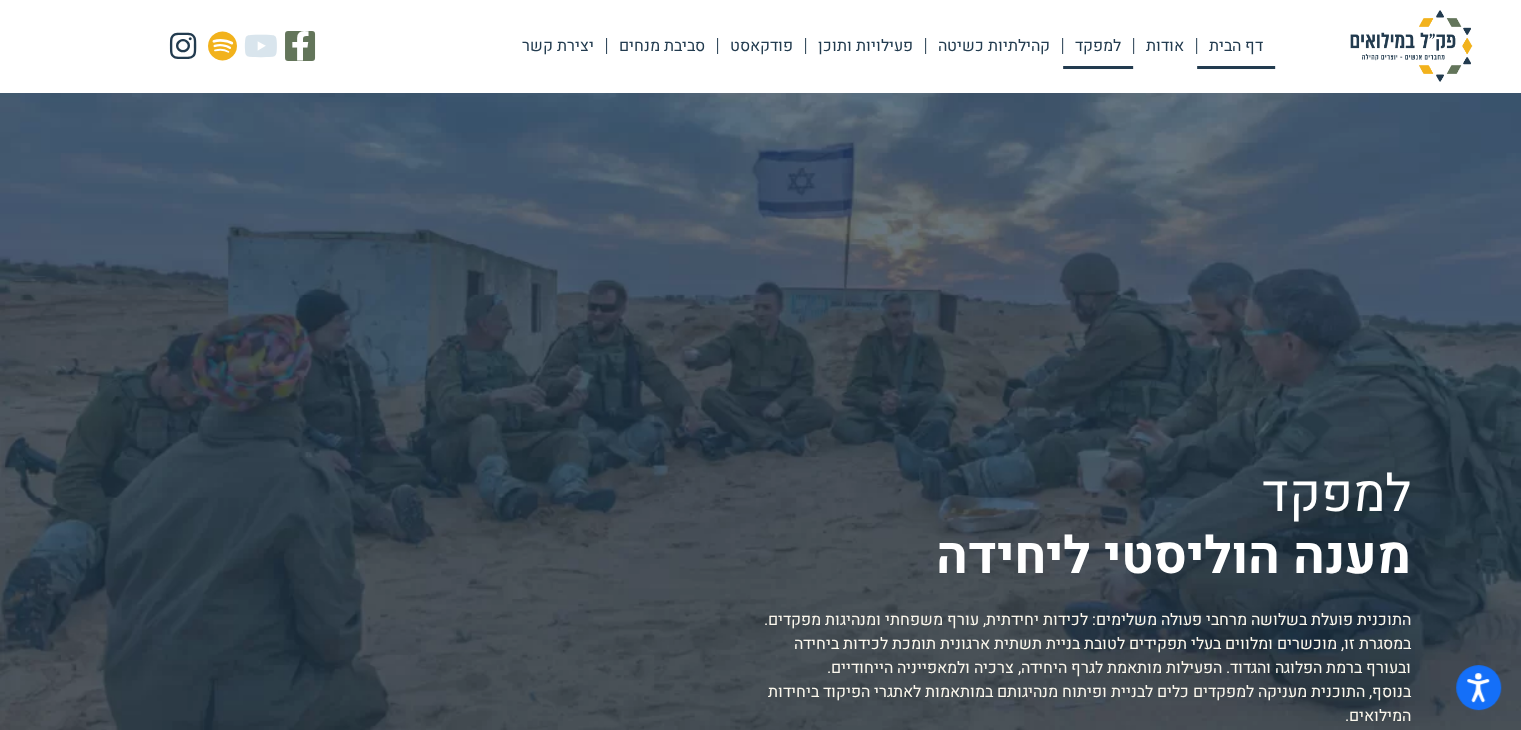 click on "דף הבית" 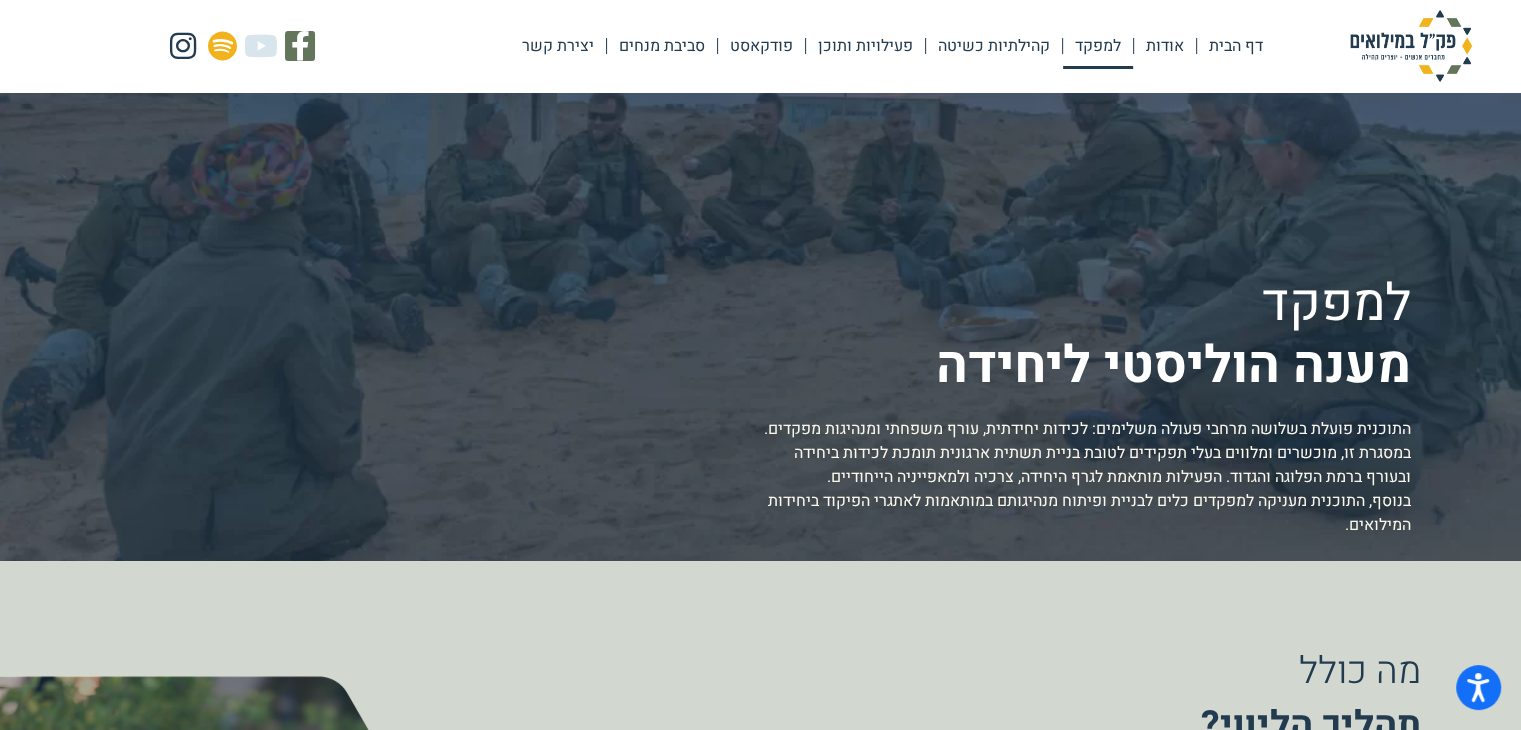 scroll, scrollTop: 301, scrollLeft: 0, axis: vertical 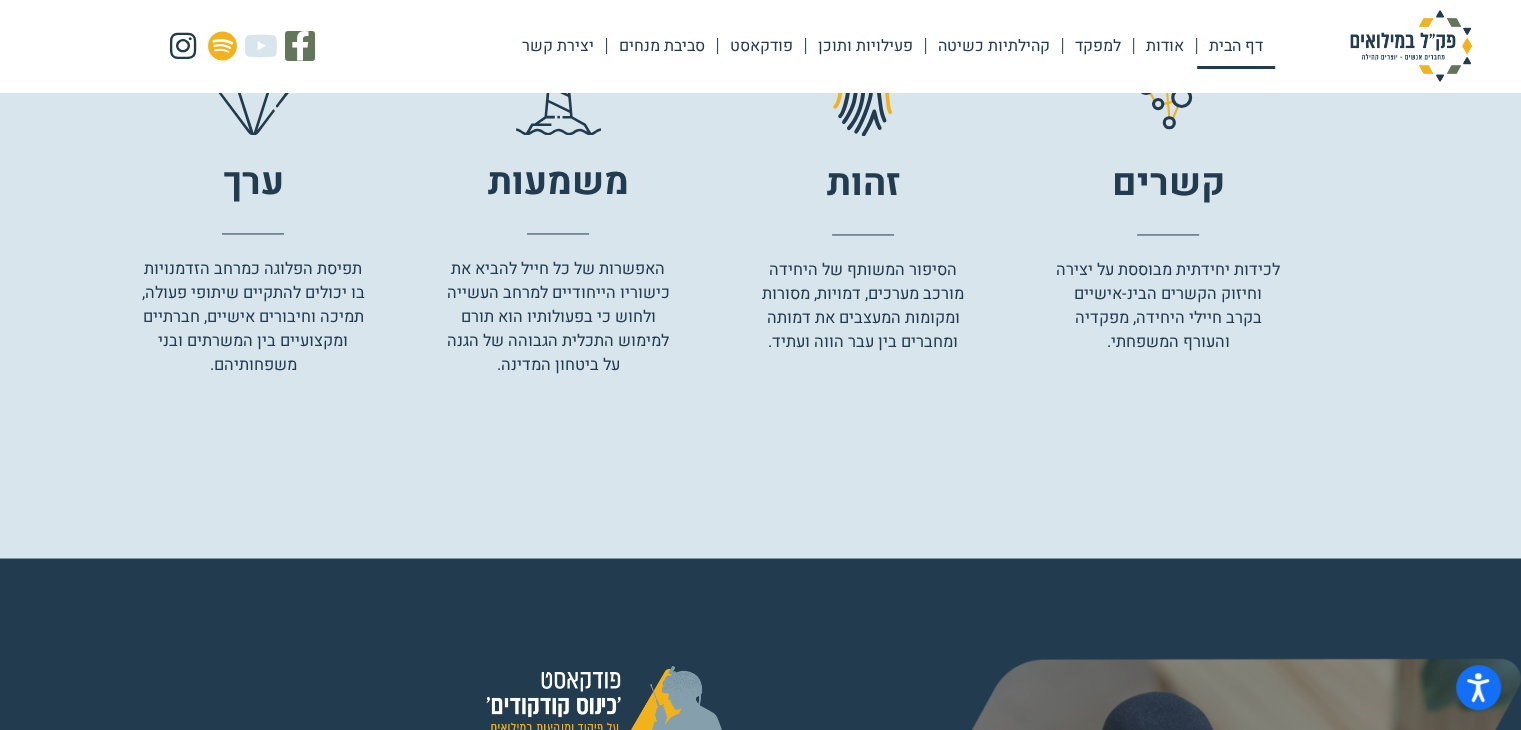 click on "לכידות יחידתית מבוססת על יצירה וחיזוק הקשרים הבינ-אישיים בקרב חיילי היחידה, מפקדיה והעורף המשפחתי." at bounding box center (1168, 306) 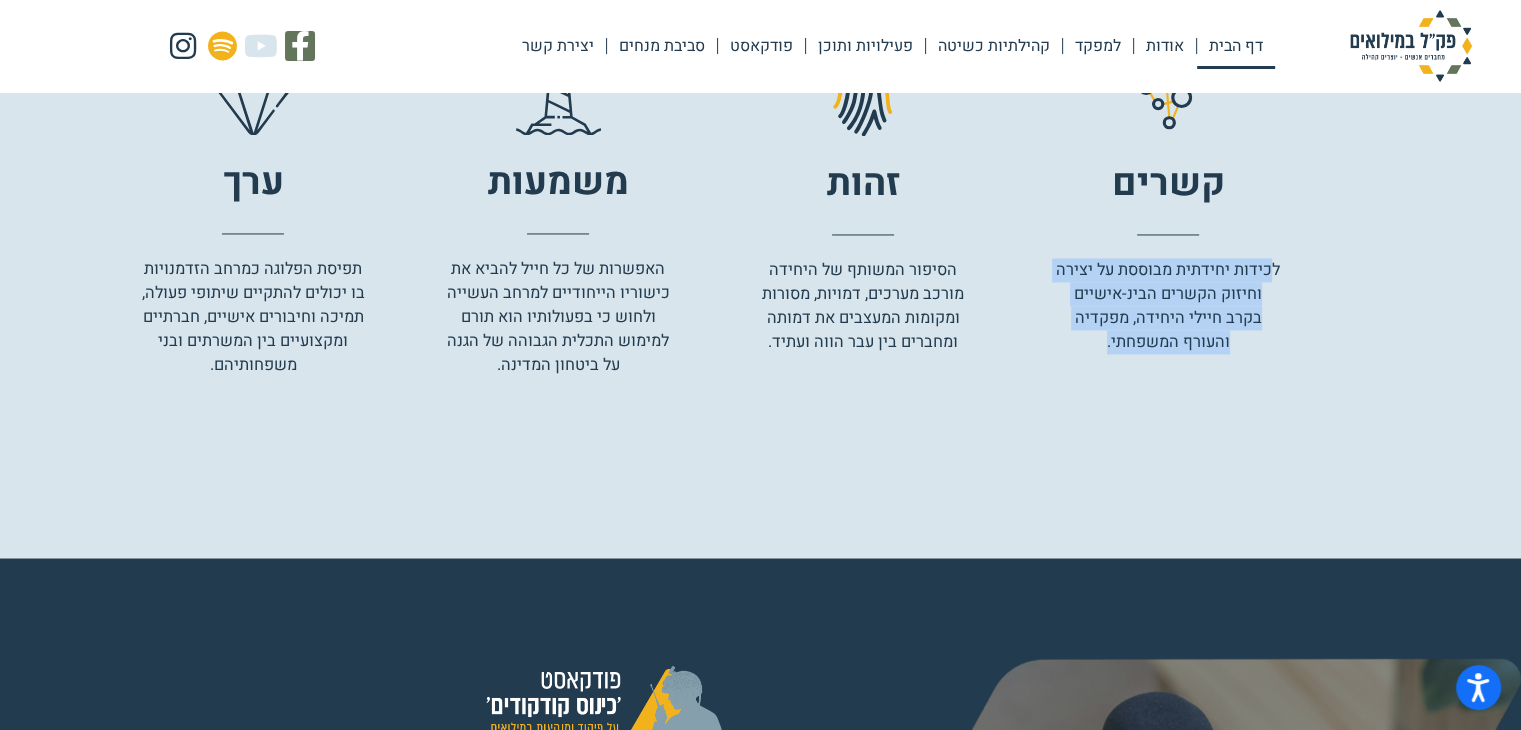 drag, startPoint x: 1271, startPoint y: 266, endPoint x: 1076, endPoint y: 355, distance: 214.35017 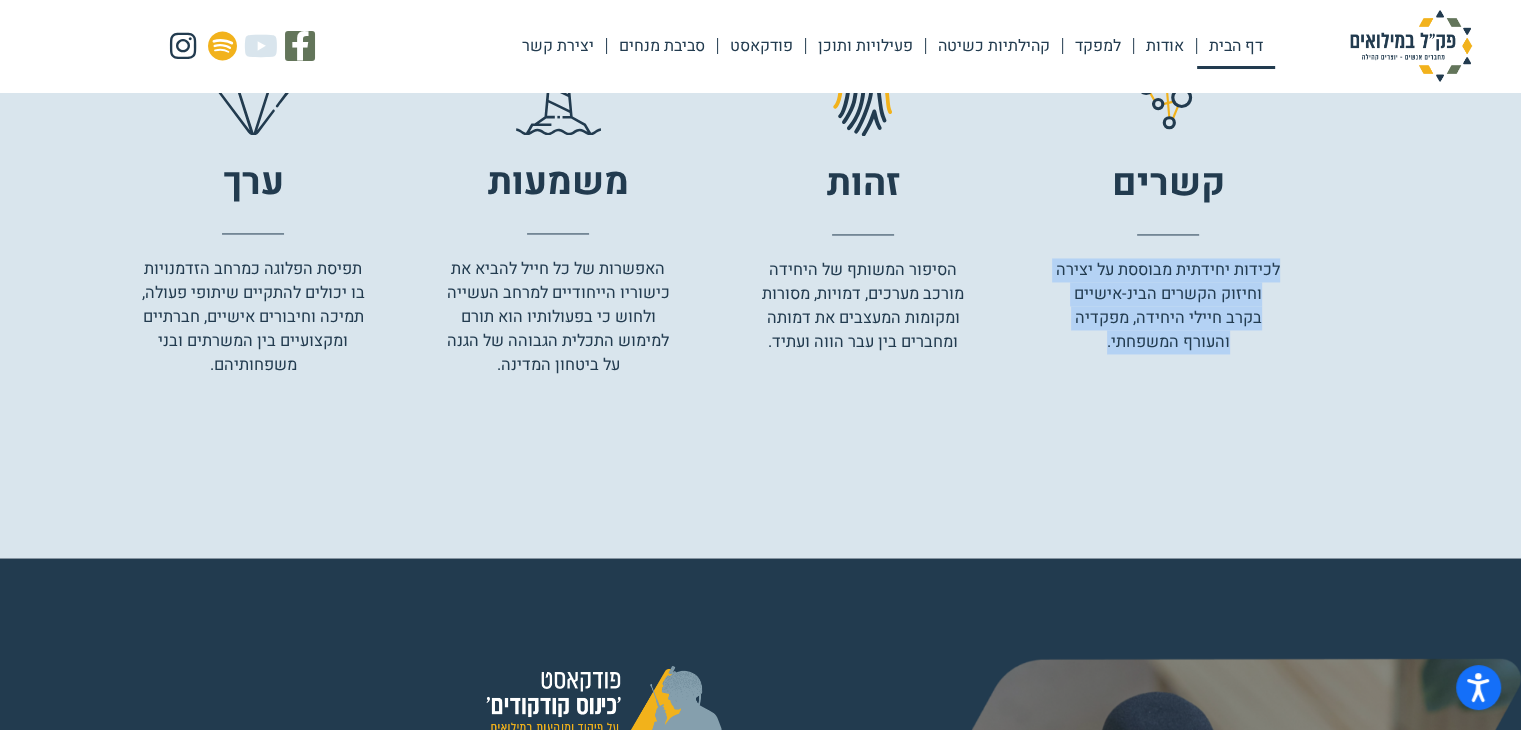 drag, startPoint x: 1092, startPoint y: 345, endPoint x: 1306, endPoint y: 258, distance: 231.00865 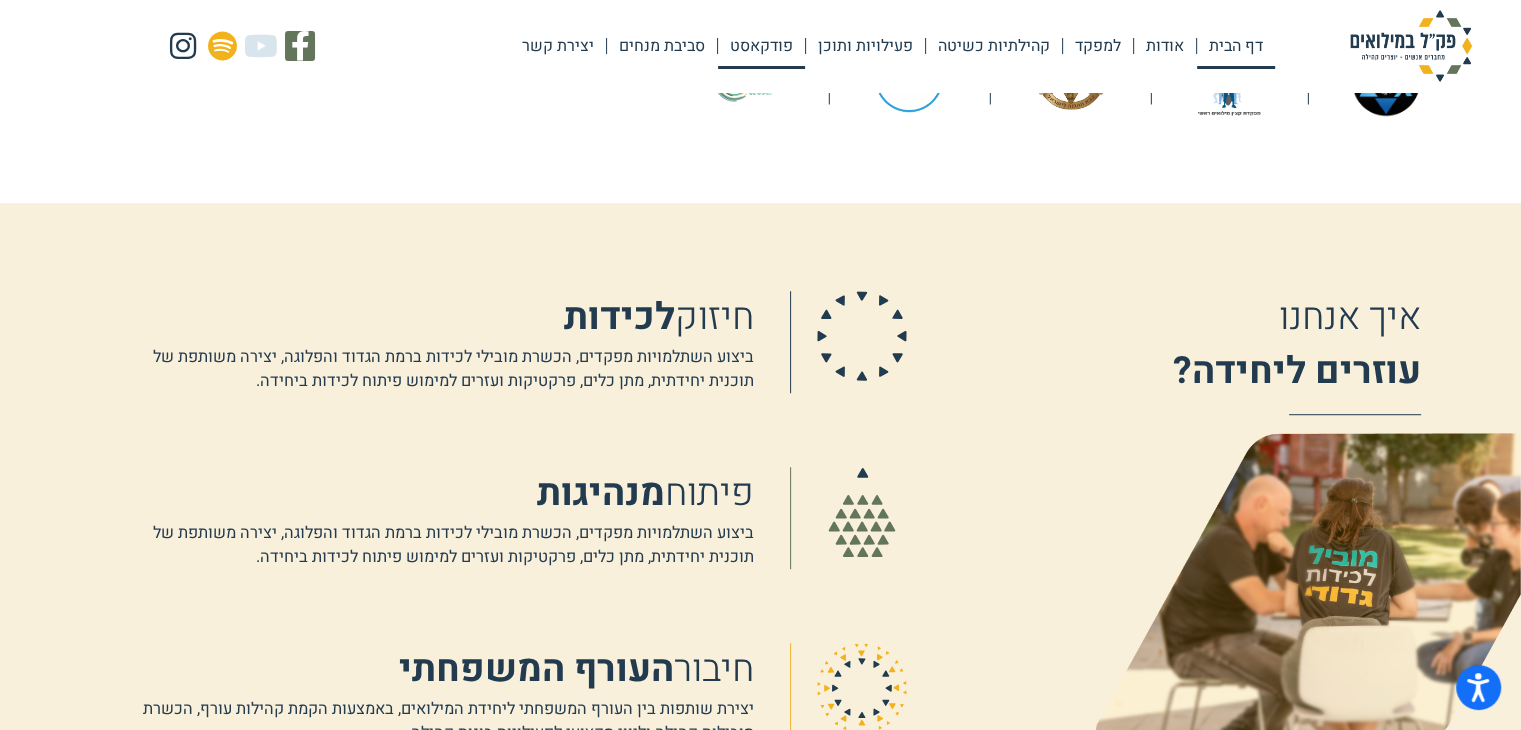 click on "פודקאסט" 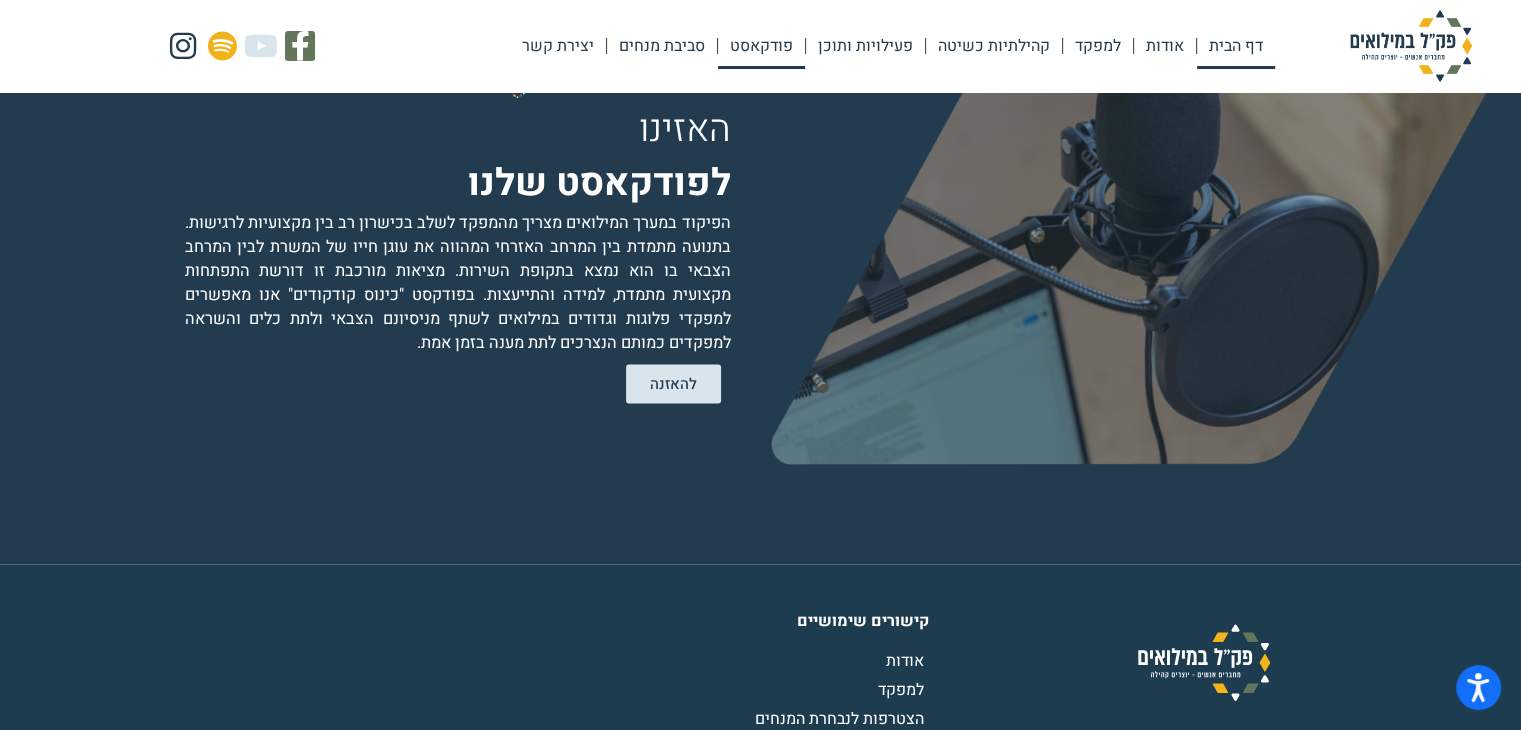 scroll, scrollTop: 3856, scrollLeft: 0, axis: vertical 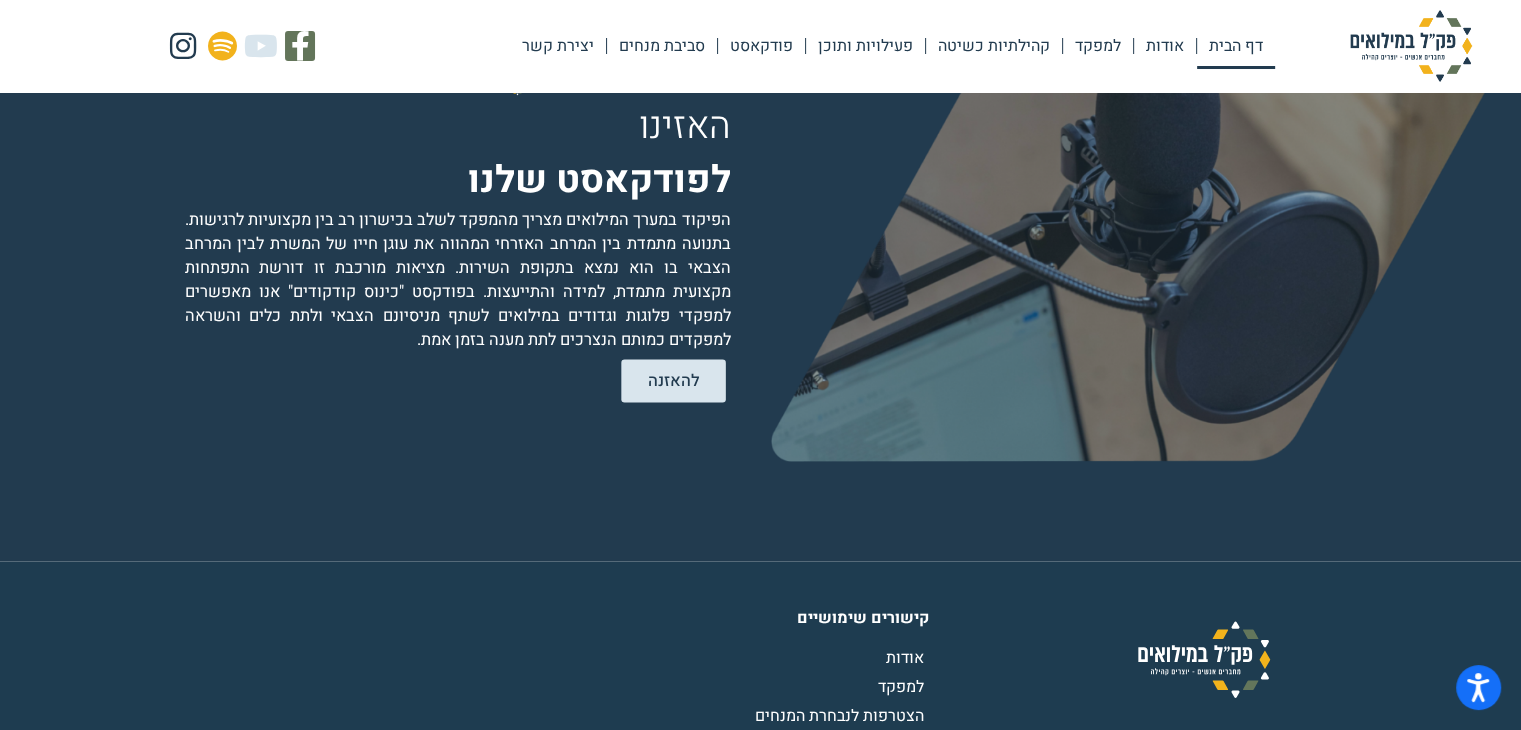 click on "להאזנה" at bounding box center [673, 382] 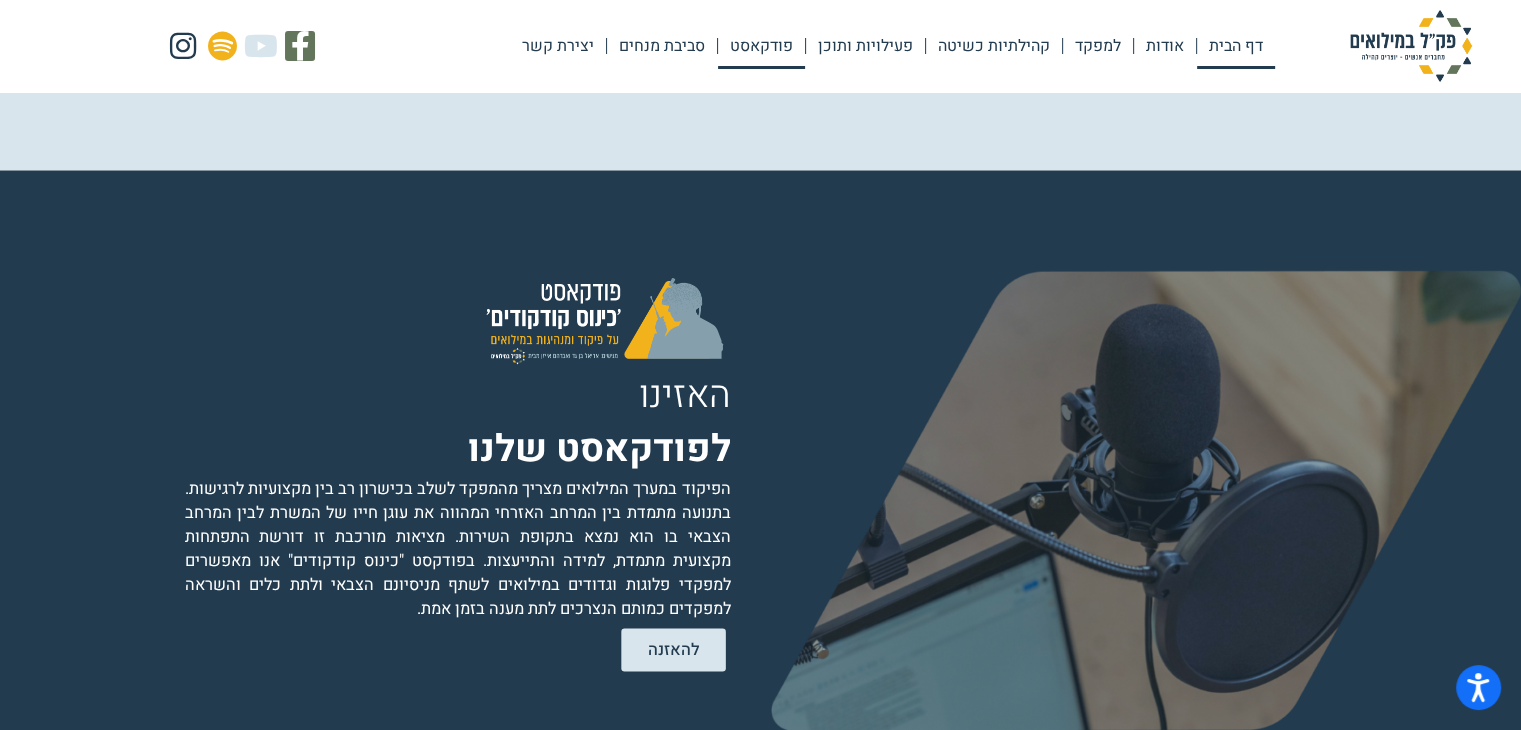 scroll, scrollTop: 3556, scrollLeft: 0, axis: vertical 